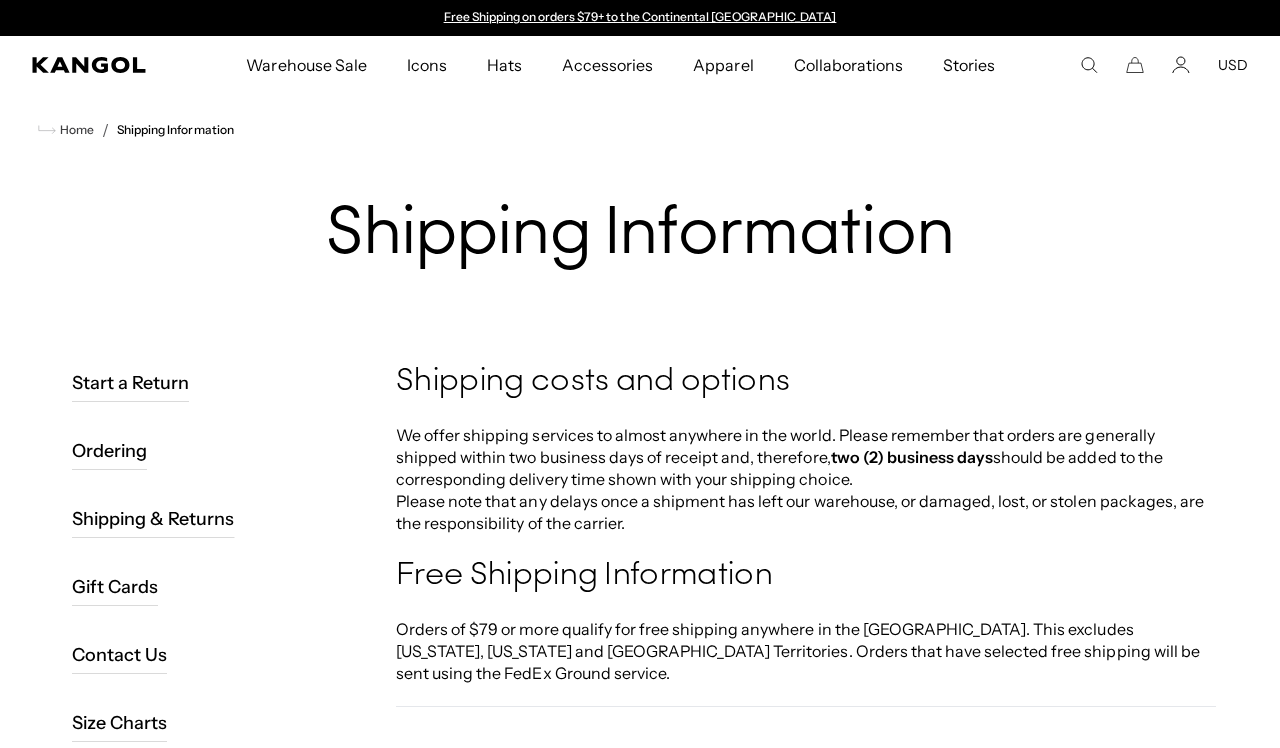 scroll, scrollTop: 0, scrollLeft: 0, axis: both 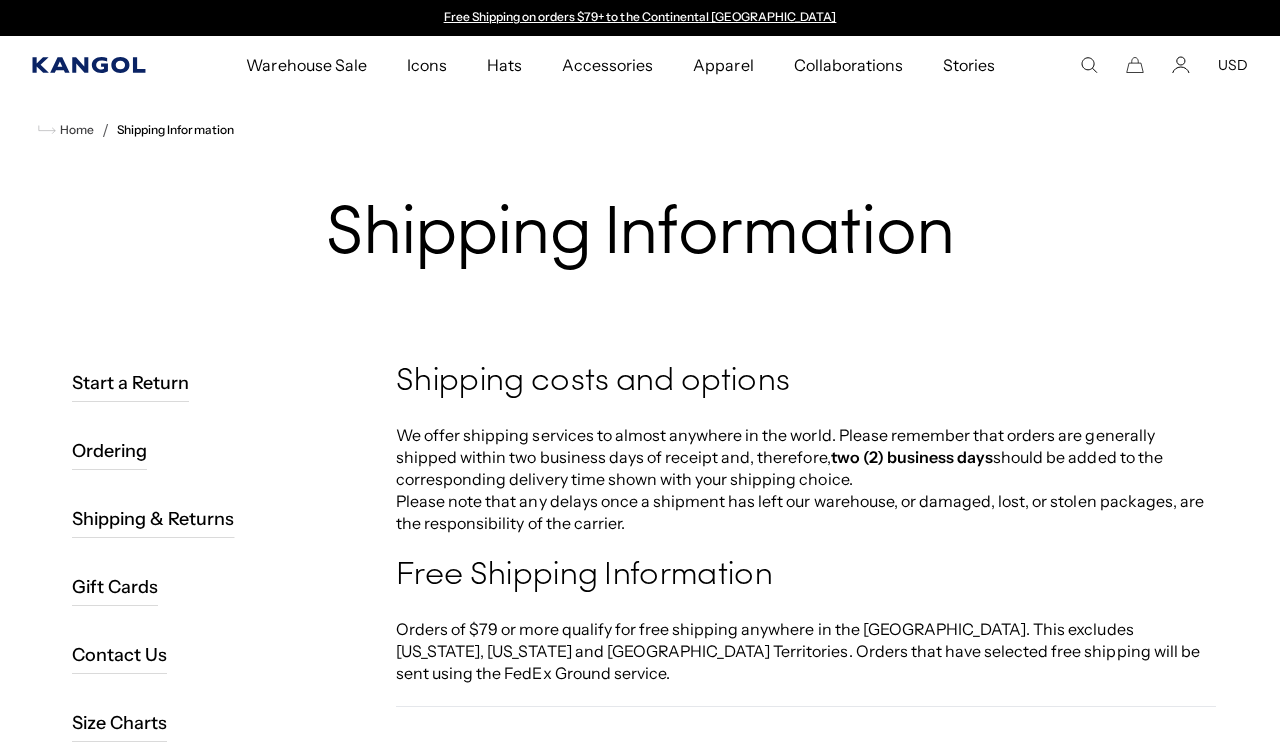 click 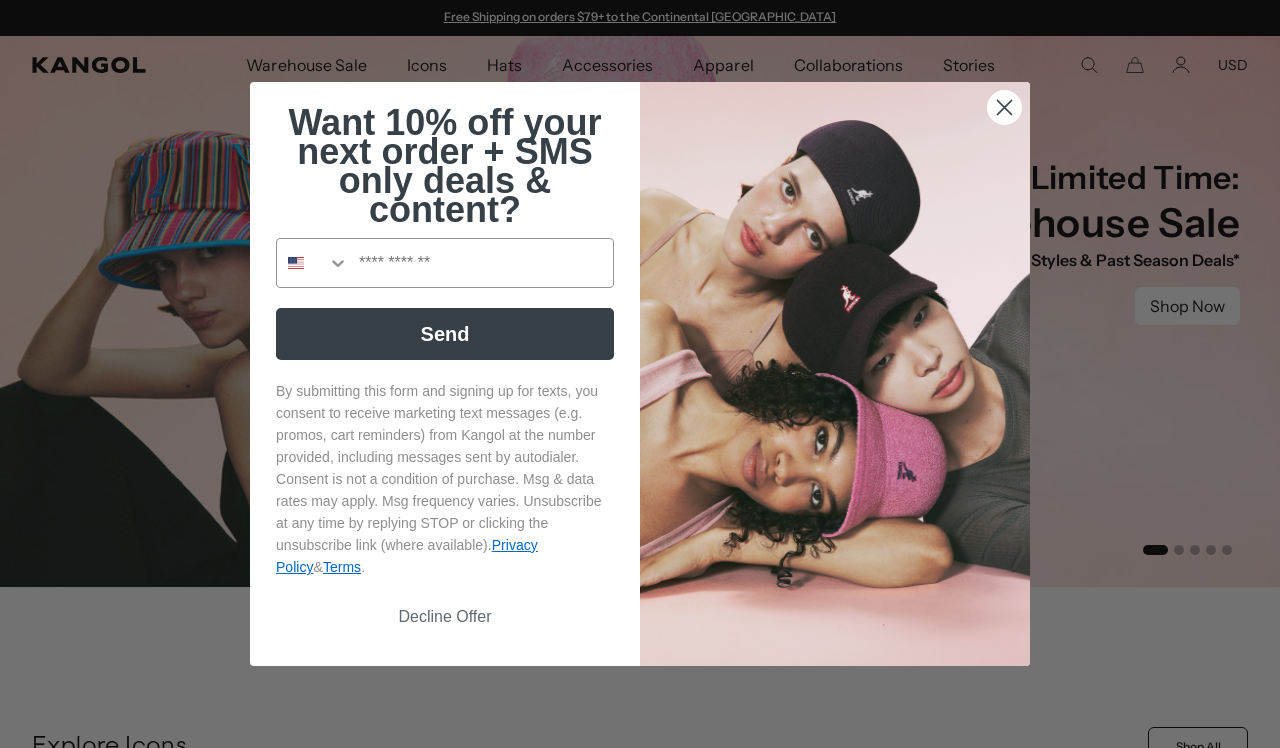 scroll, scrollTop: 0, scrollLeft: 0, axis: both 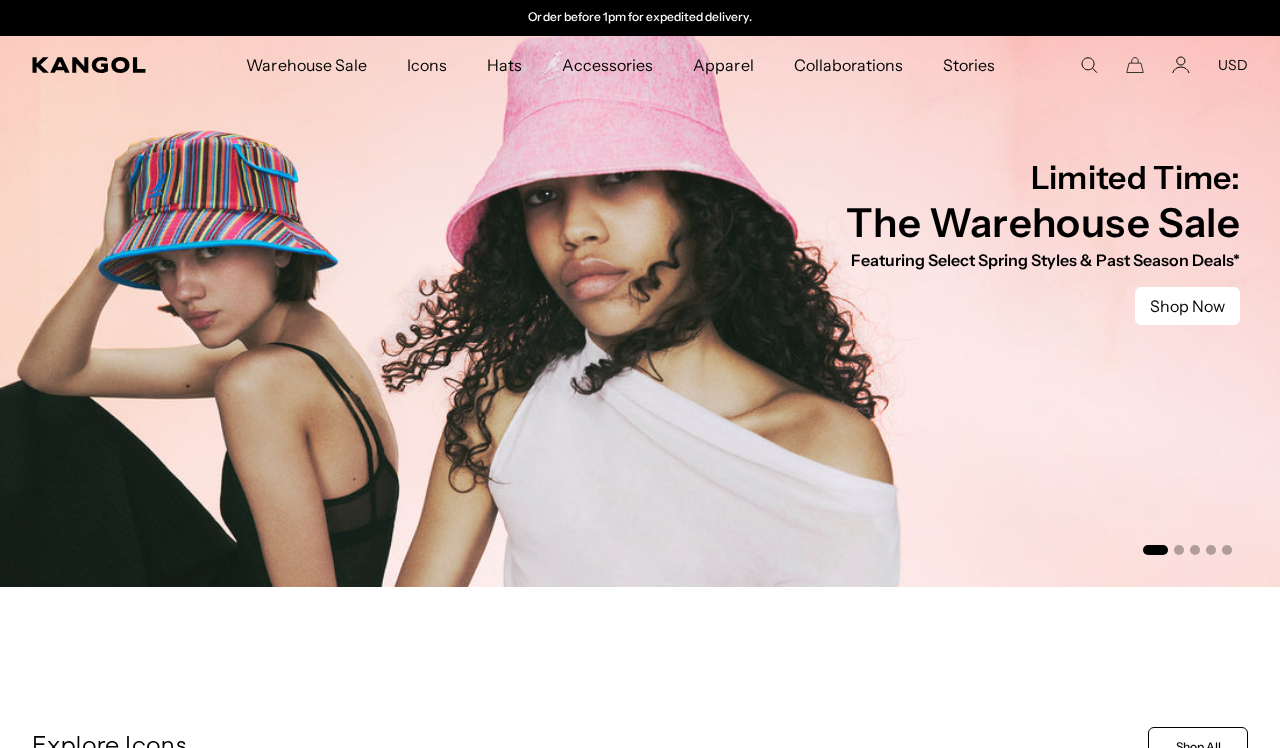 click 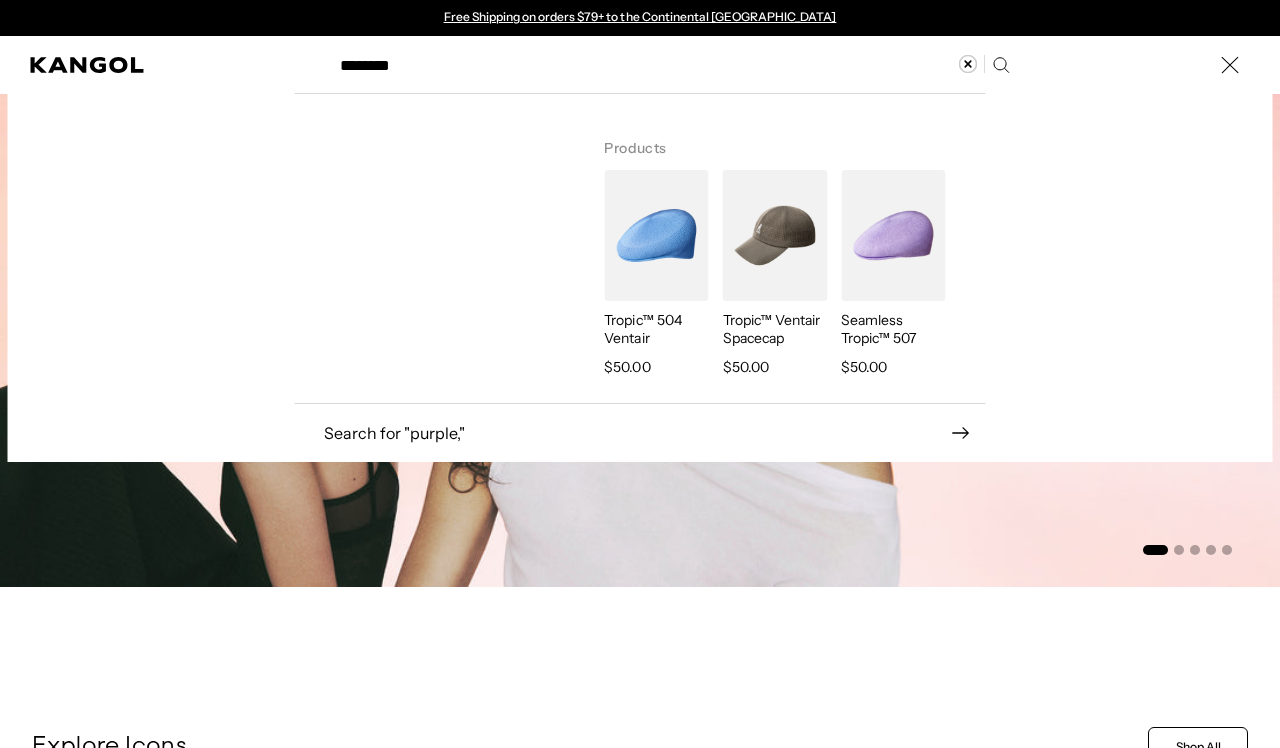 scroll, scrollTop: 0, scrollLeft: 412, axis: horizontal 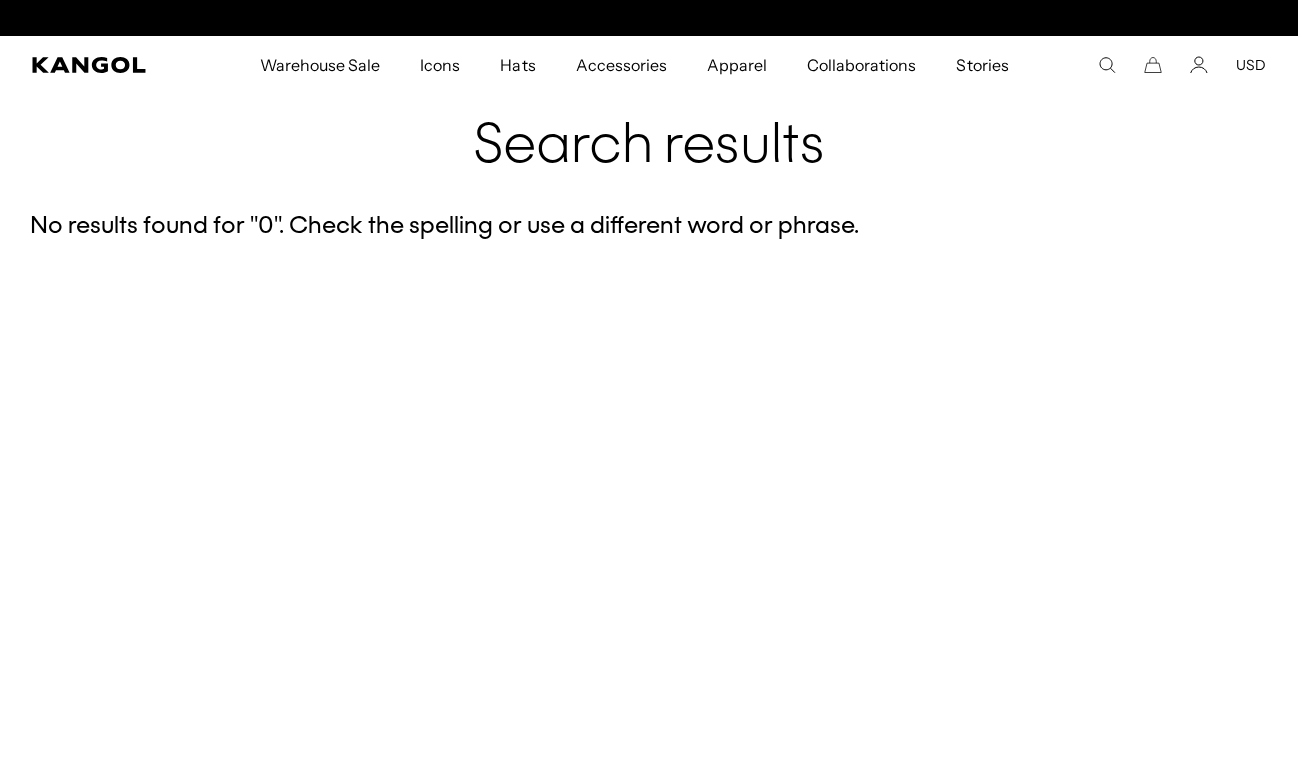 click 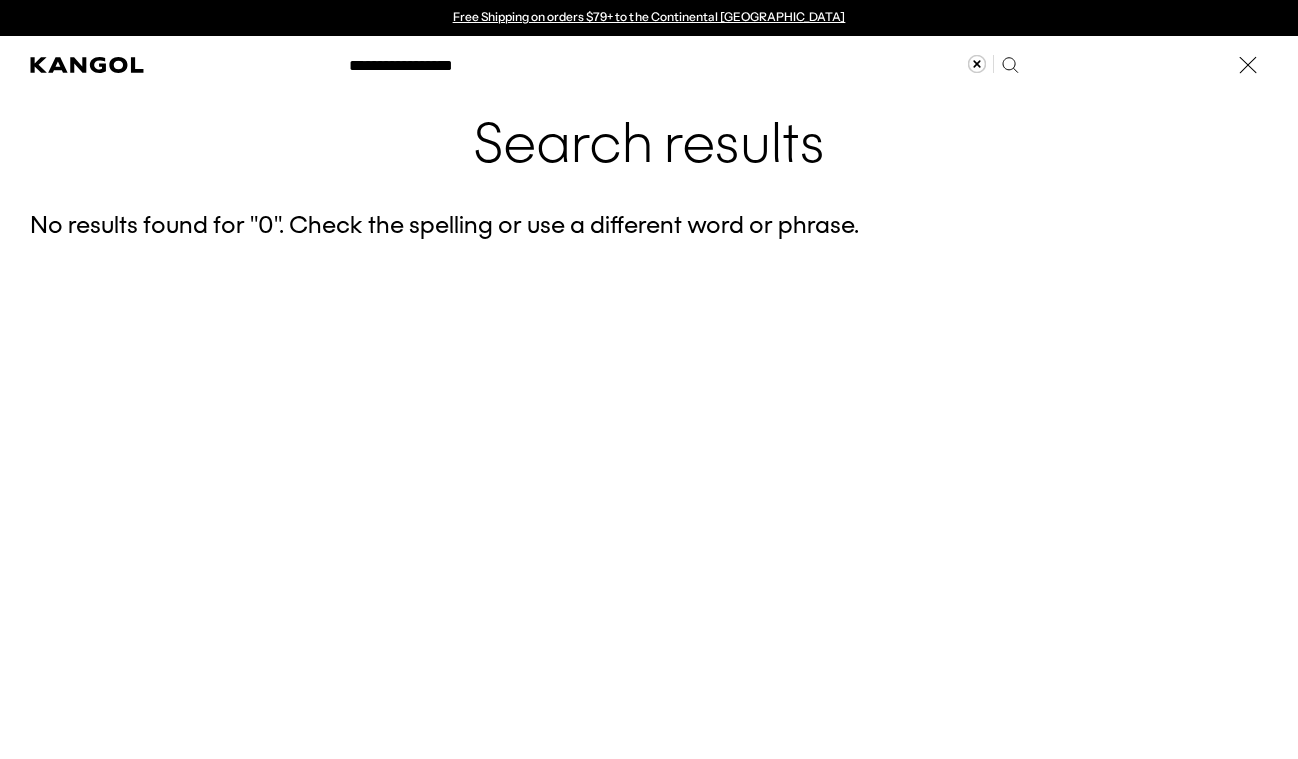 scroll, scrollTop: 0, scrollLeft: 0, axis: both 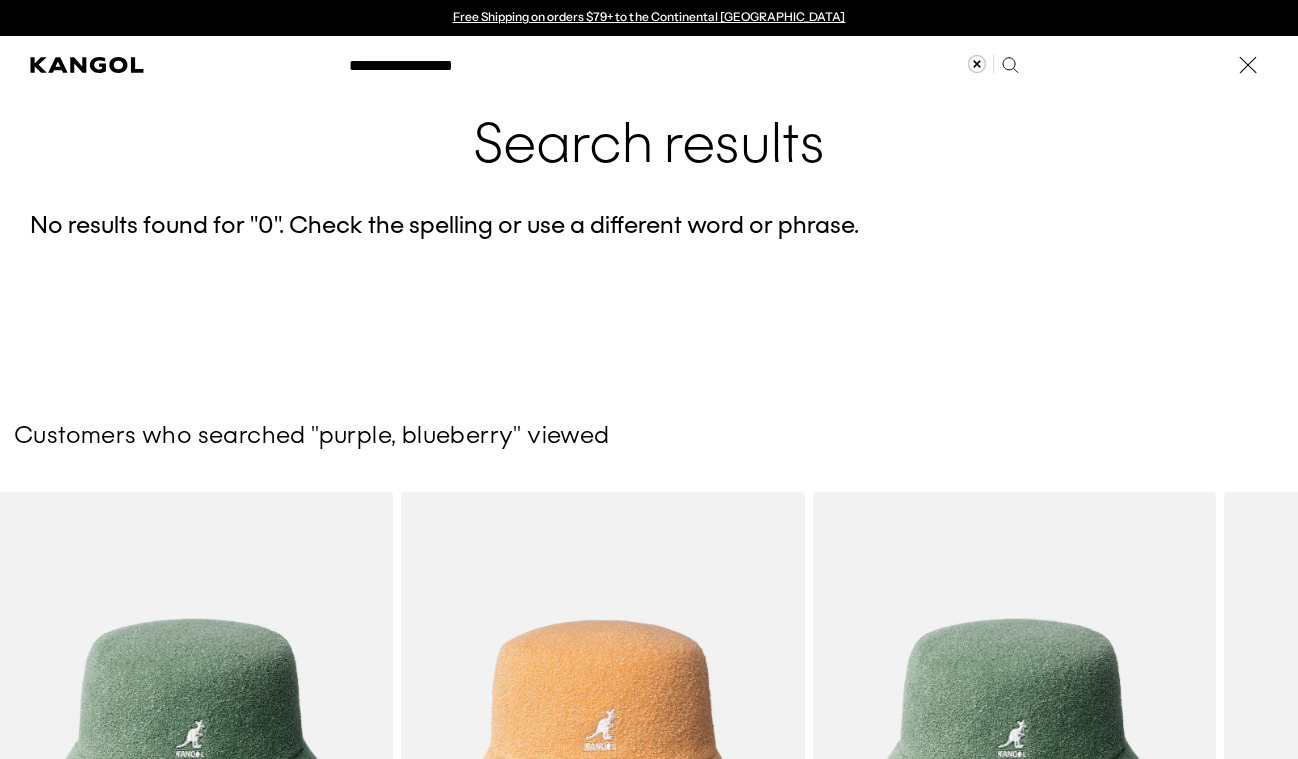click on "Search here" at bounding box center [406, 56] 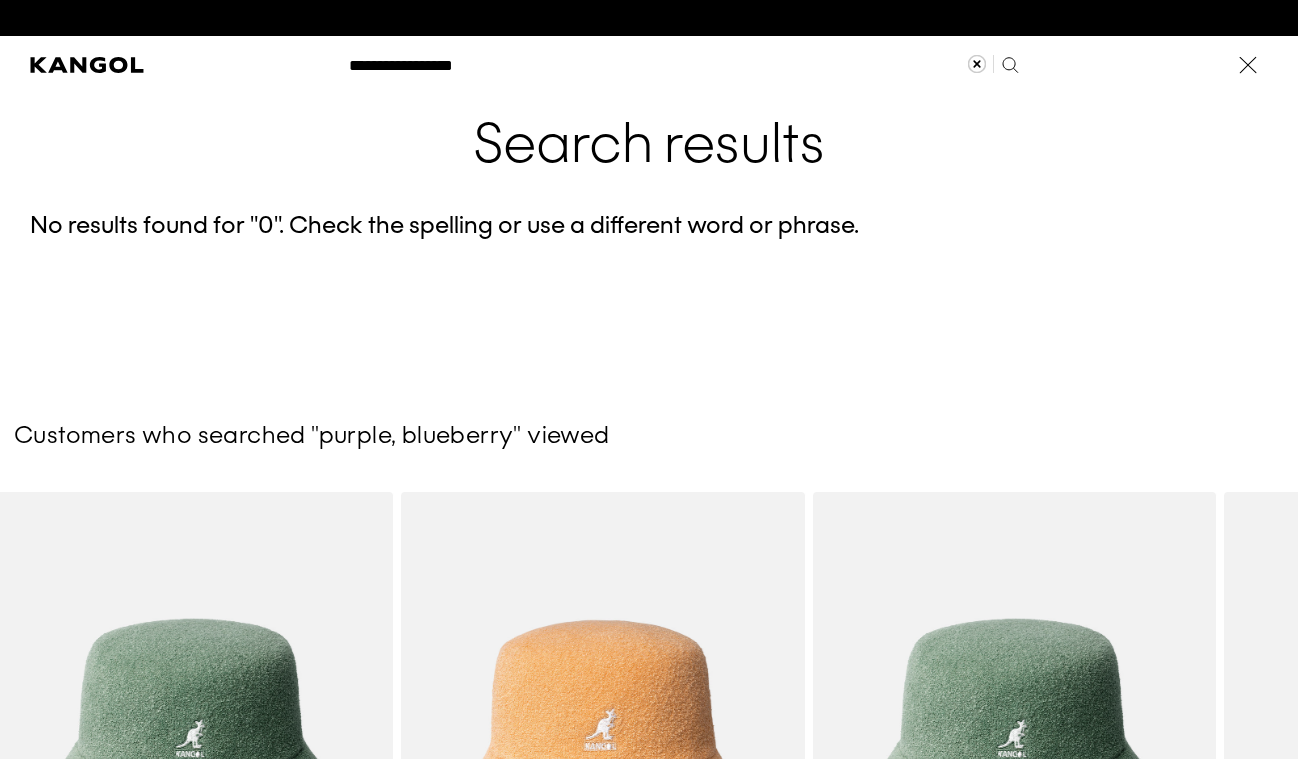 scroll, scrollTop: 0, scrollLeft: 412, axis: horizontal 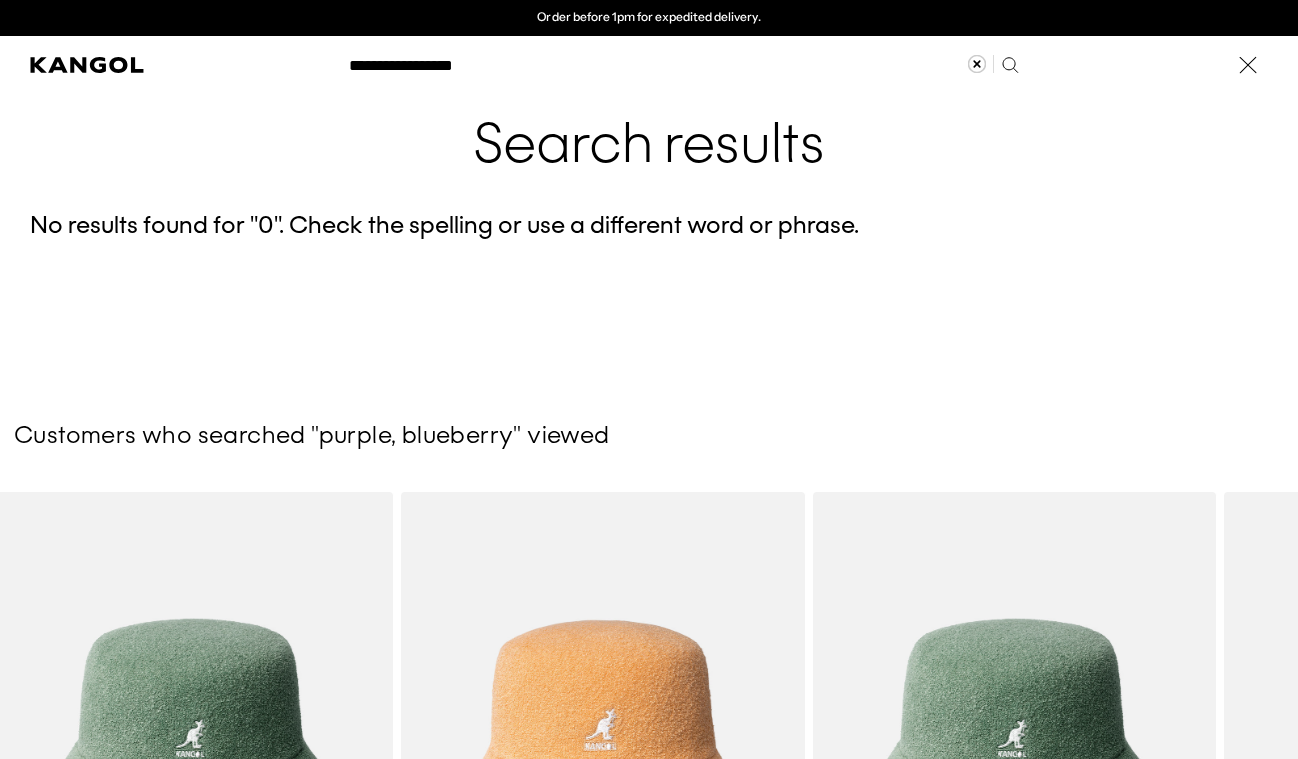 click on "**********" at bounding box center (682, 65) 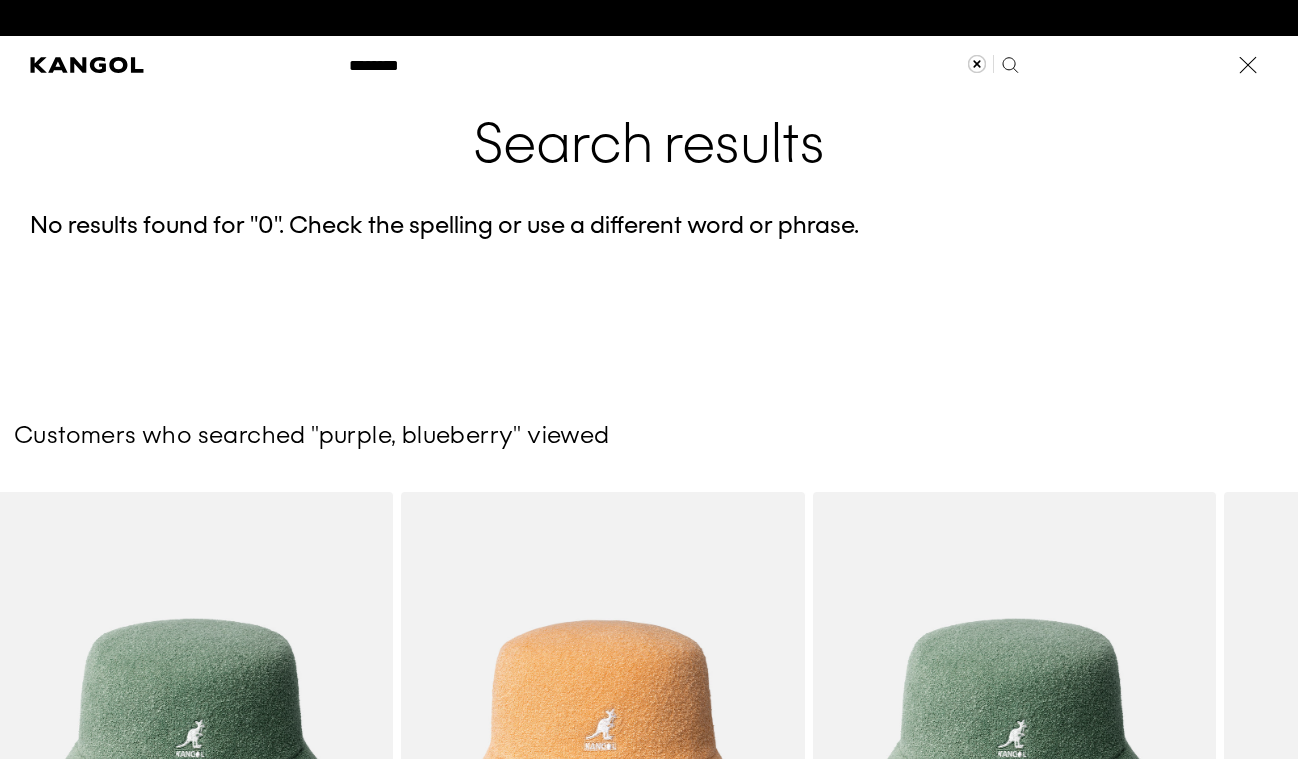 scroll, scrollTop: 0, scrollLeft: 0, axis: both 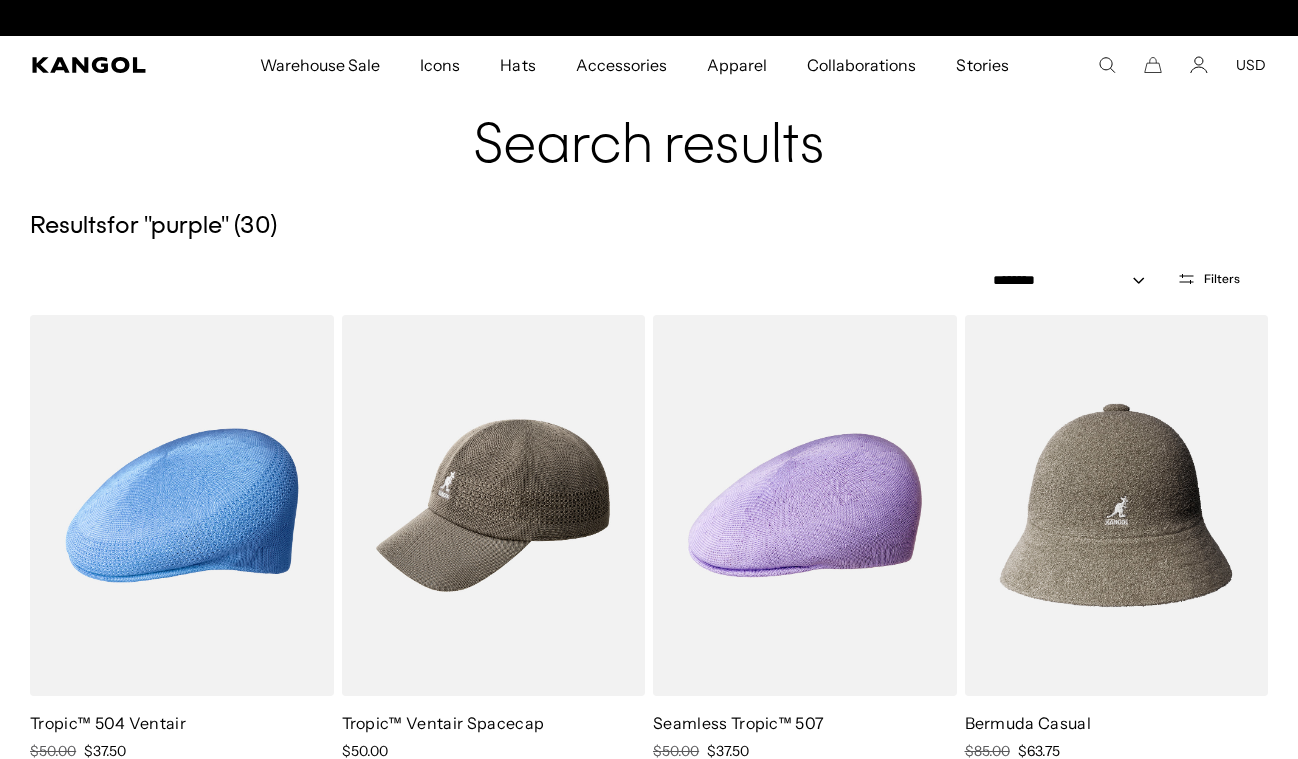 click 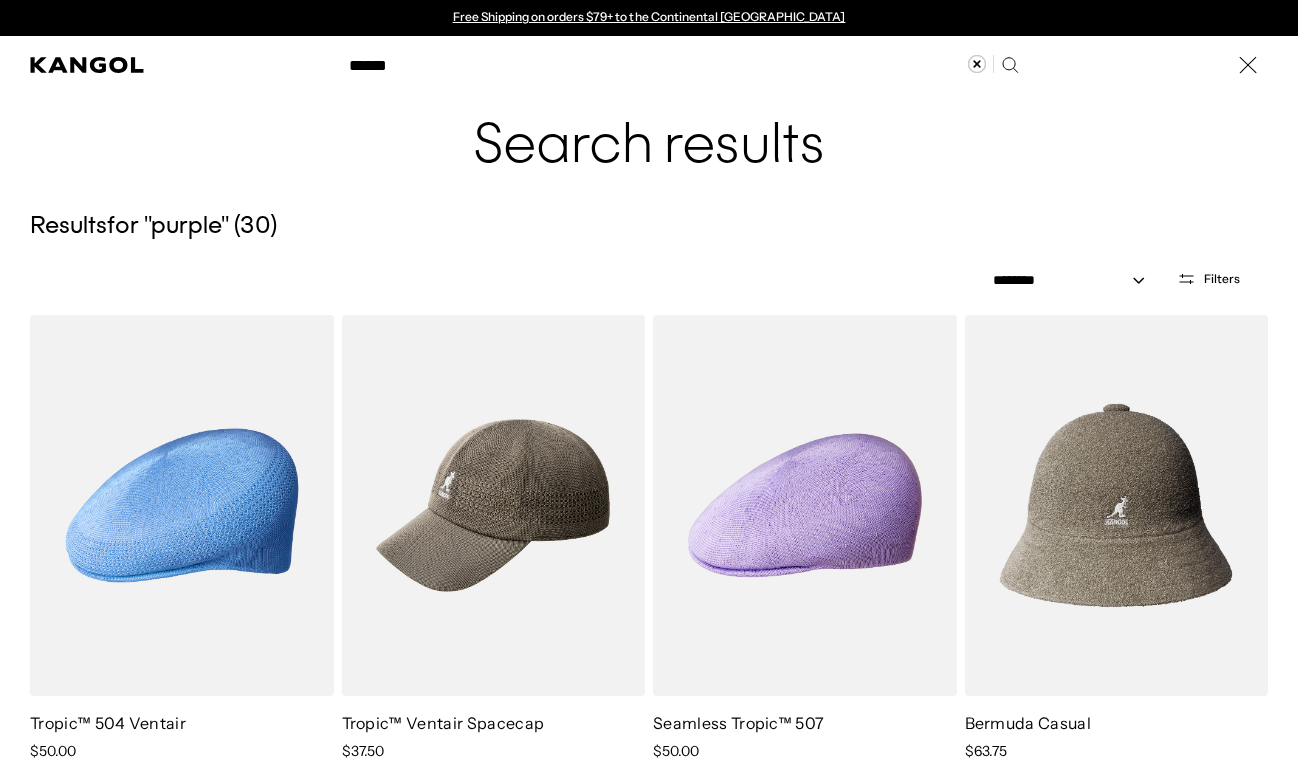 scroll, scrollTop: 0, scrollLeft: 412, axis: horizontal 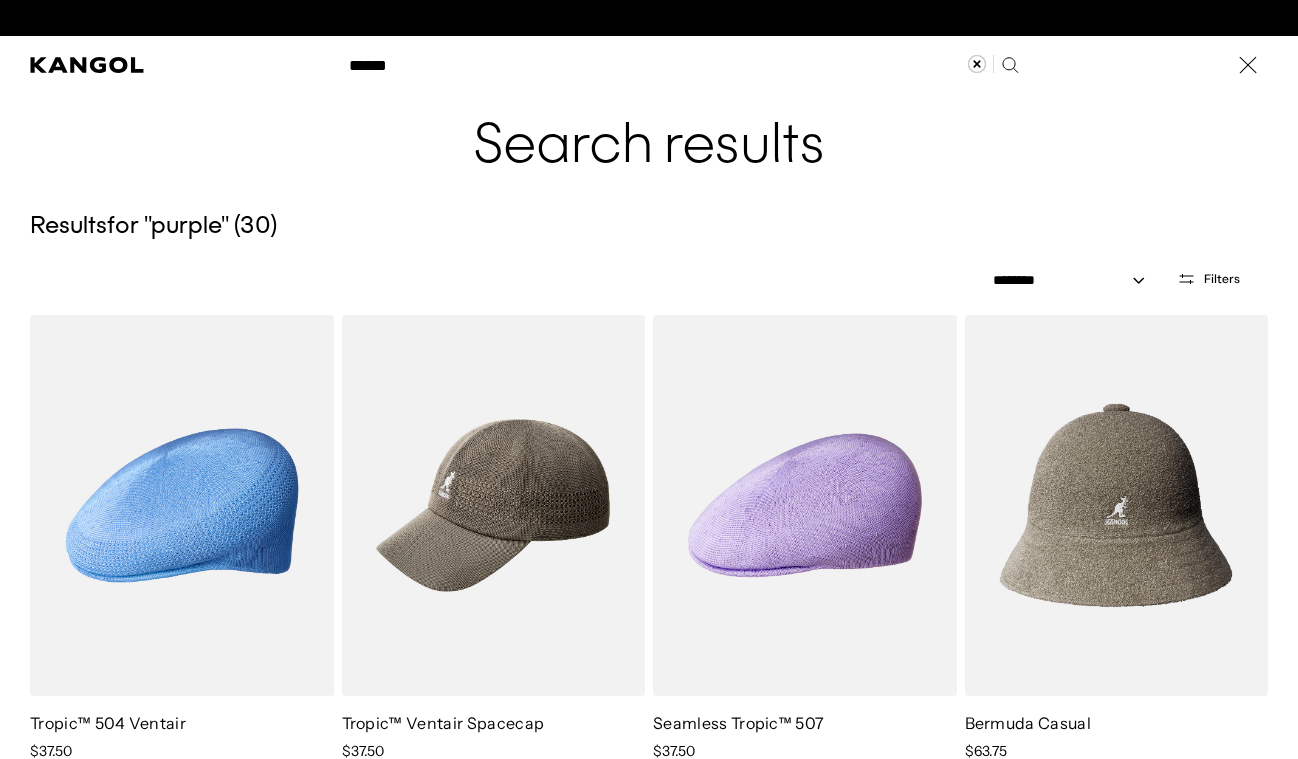 click on "******" at bounding box center [682, 65] 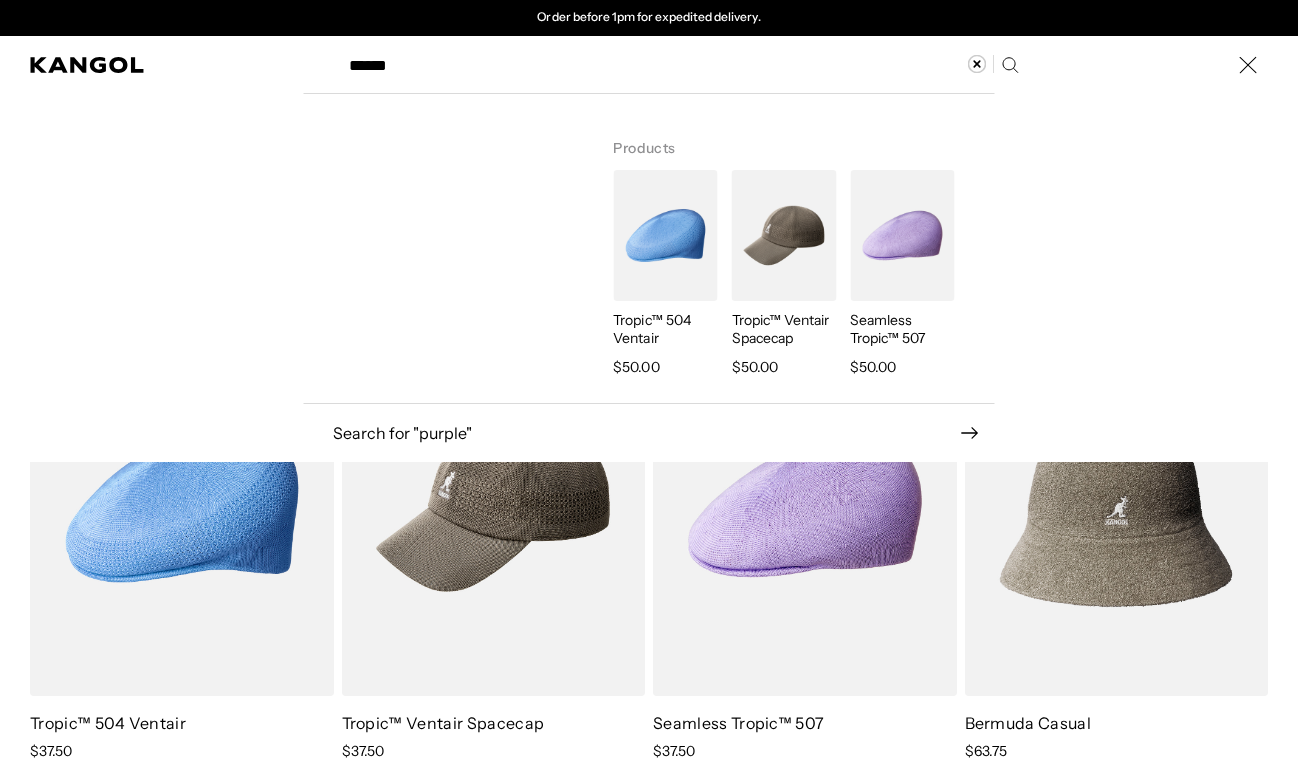 click on "******" at bounding box center [682, 65] 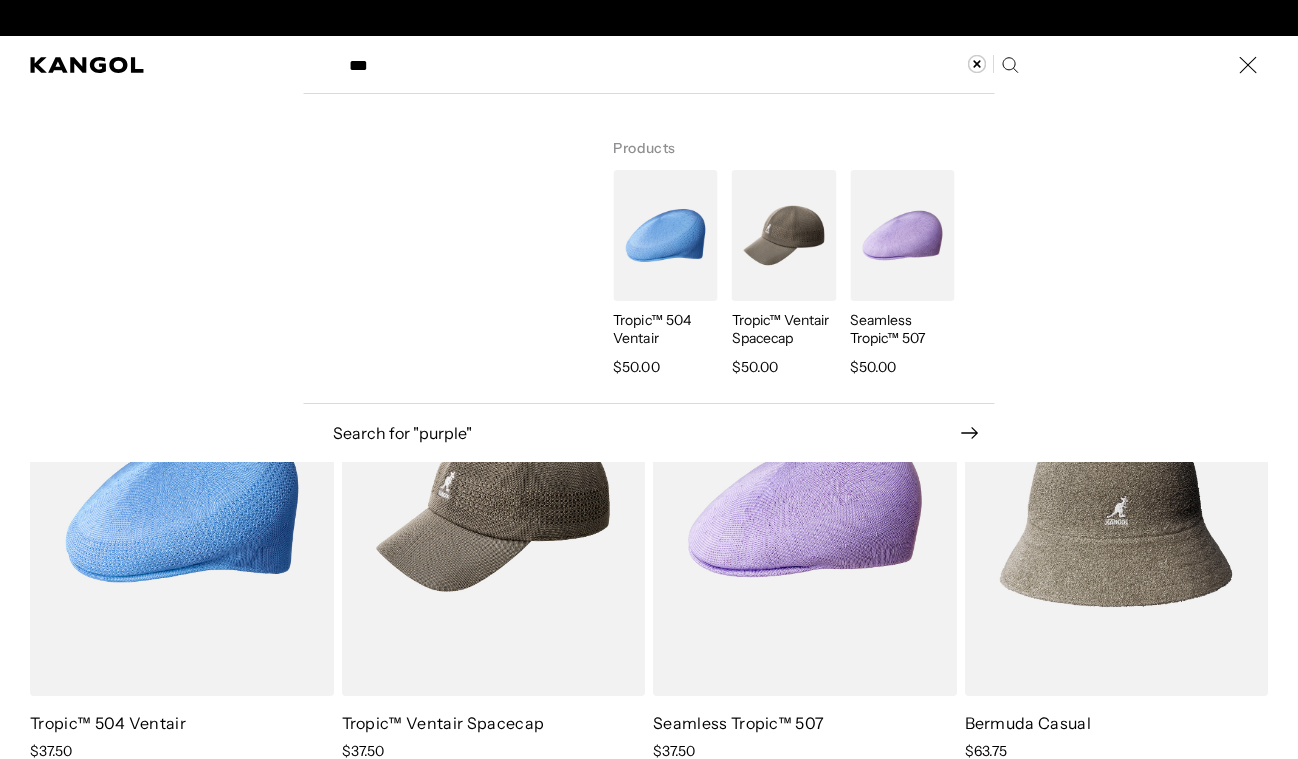 scroll, scrollTop: 0, scrollLeft: 412, axis: horizontal 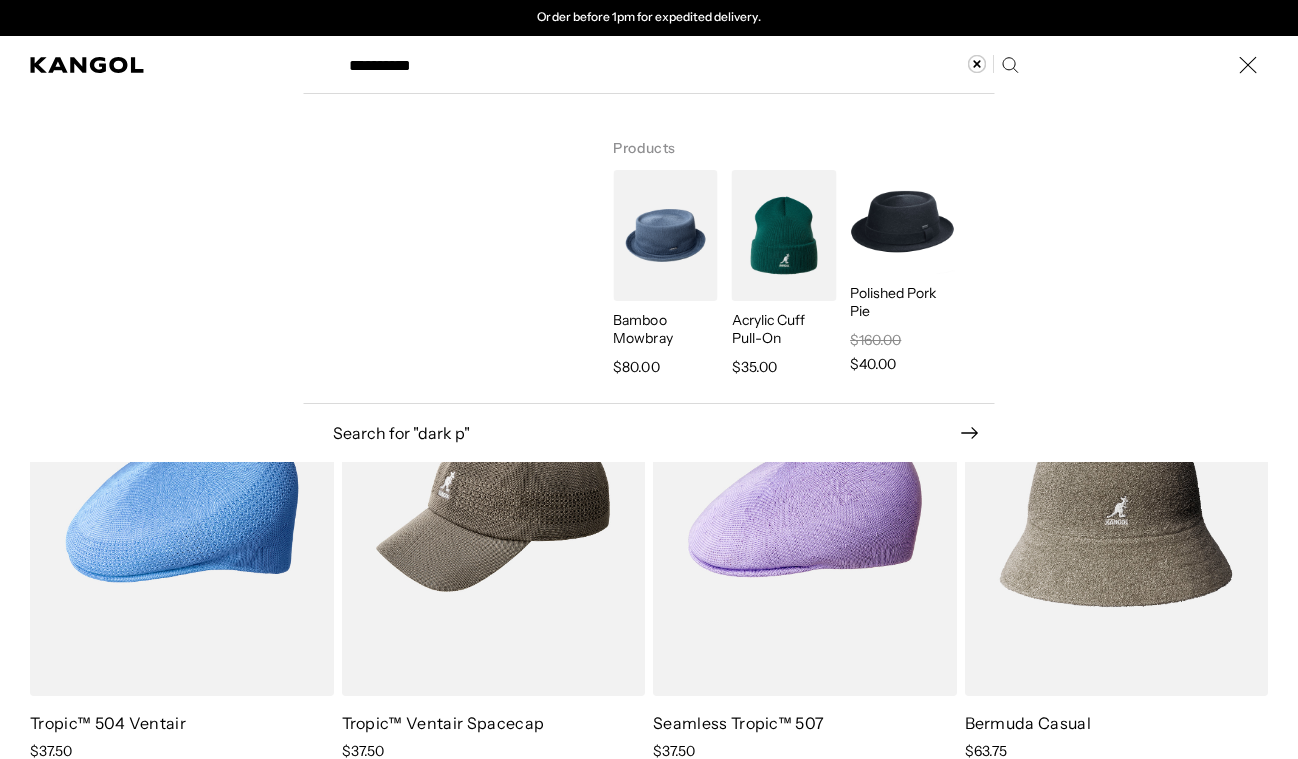 type on "**********" 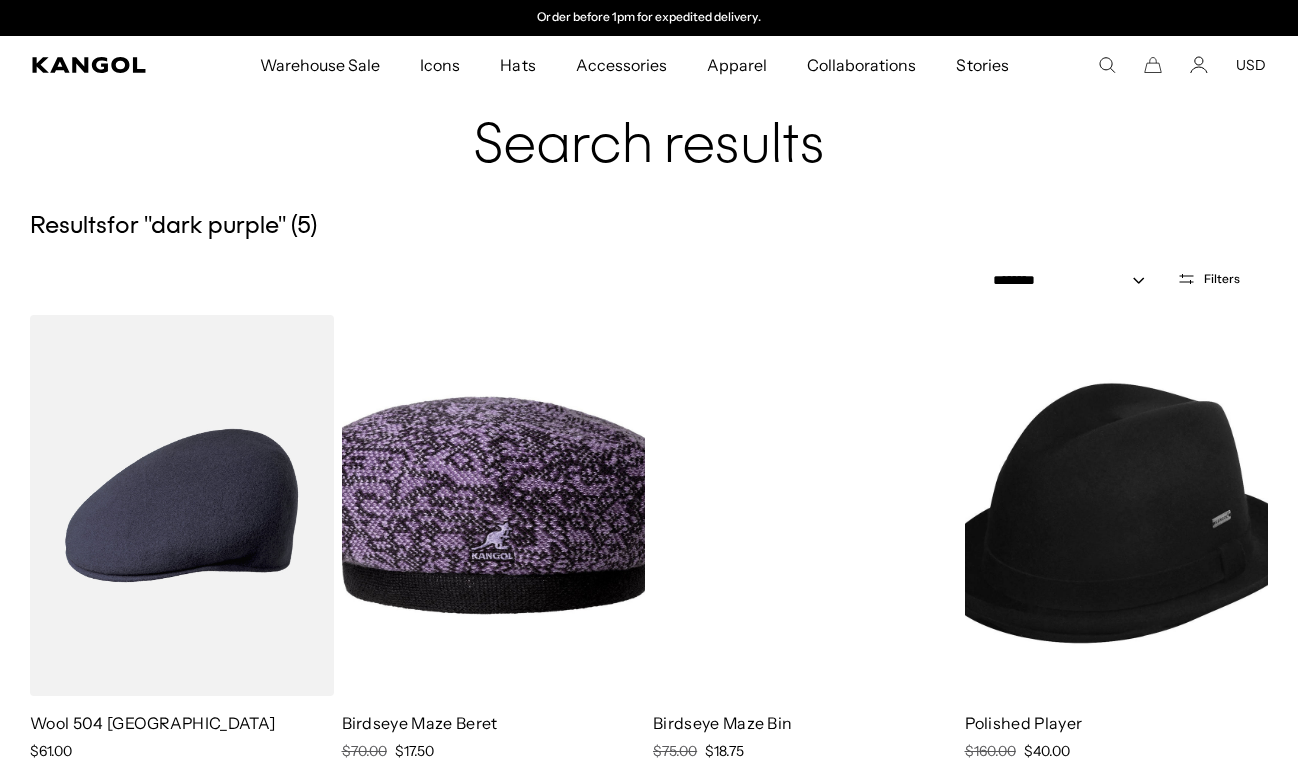 scroll, scrollTop: 1440, scrollLeft: 0, axis: vertical 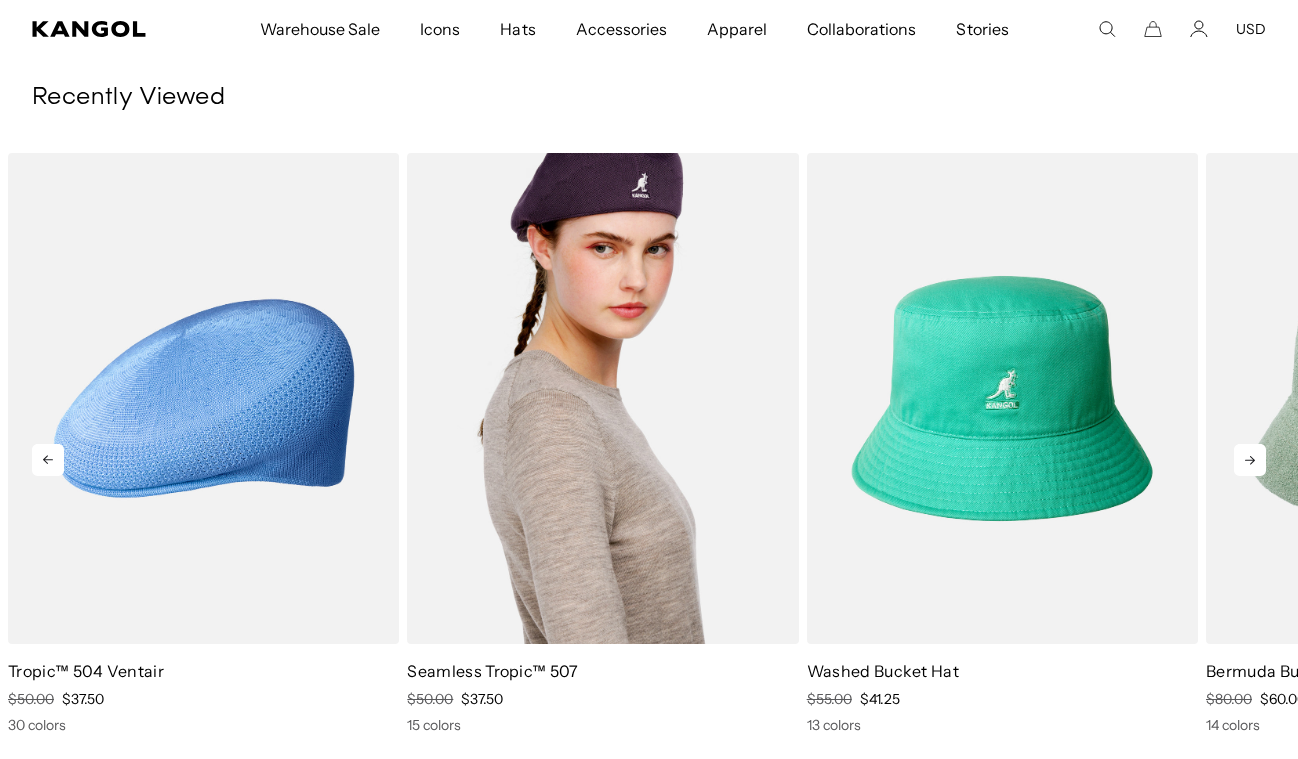 click at bounding box center (602, 398) 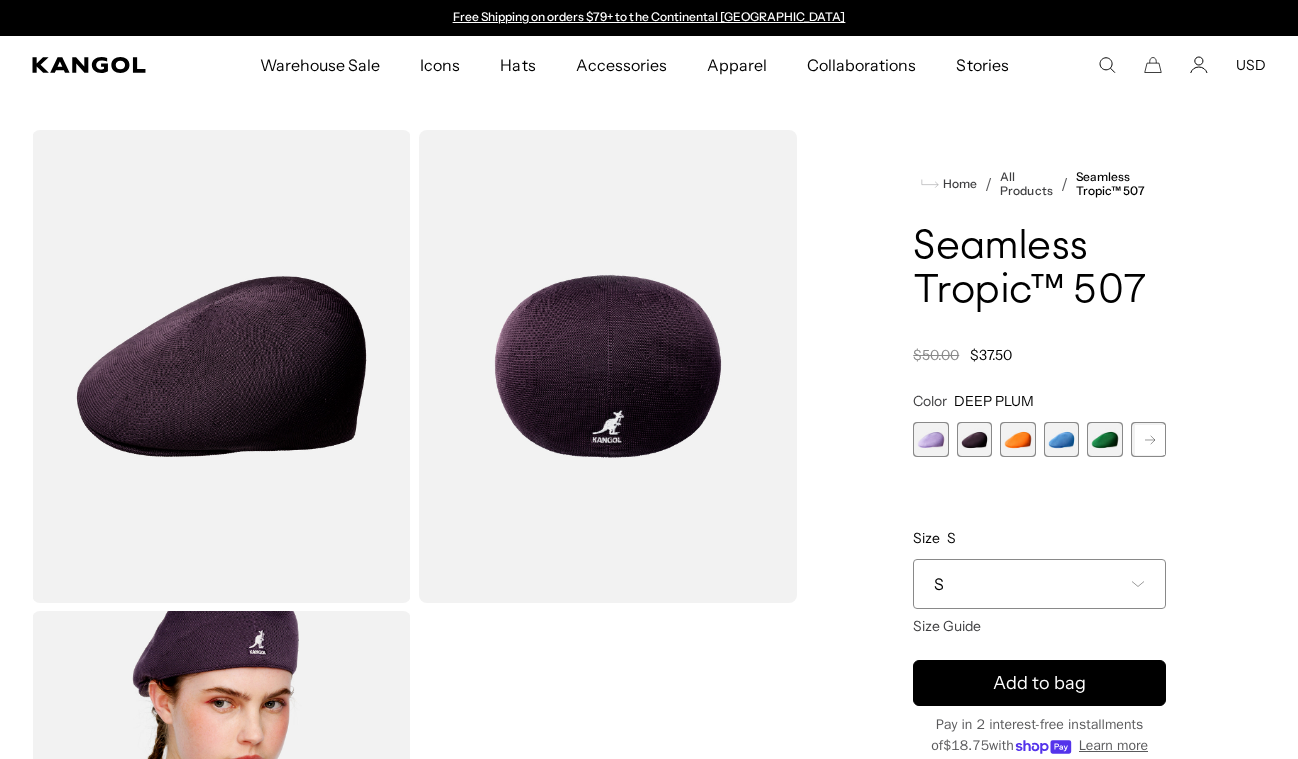 click at bounding box center [974, 439] 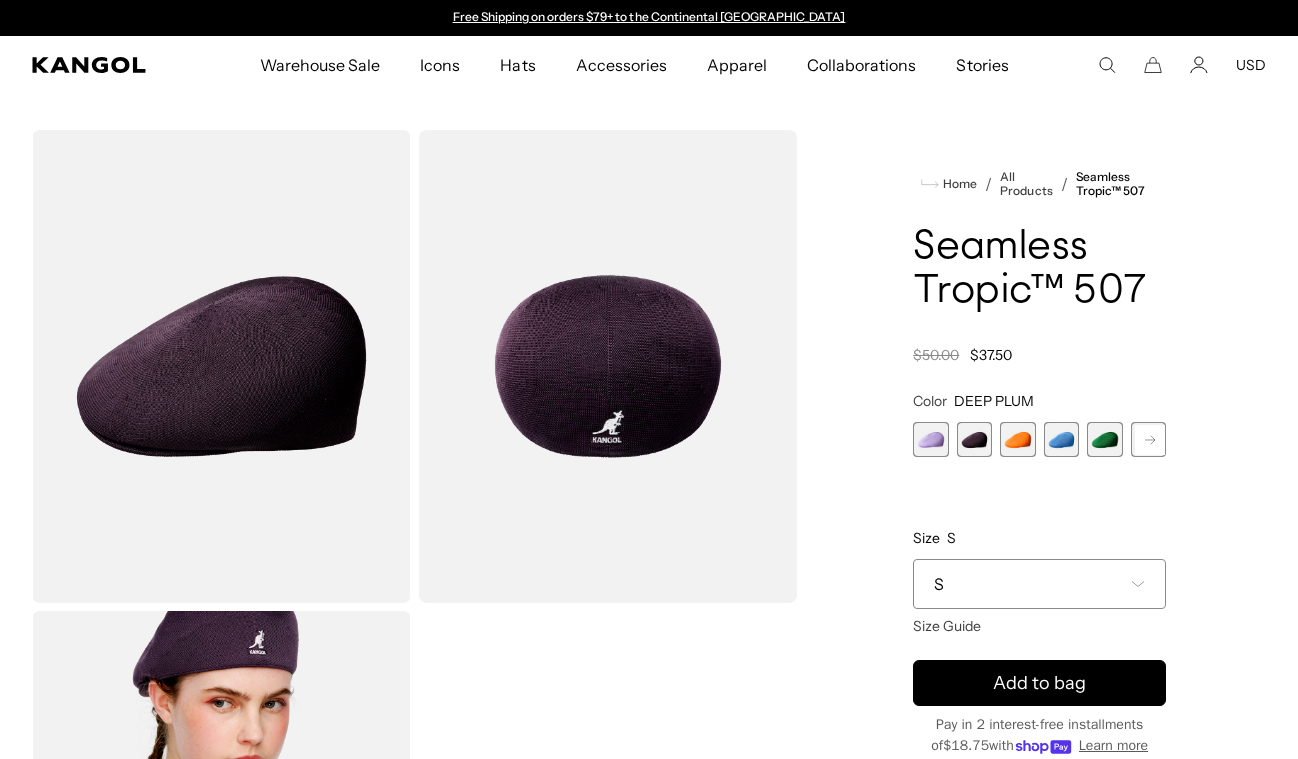 scroll, scrollTop: 84, scrollLeft: 0, axis: vertical 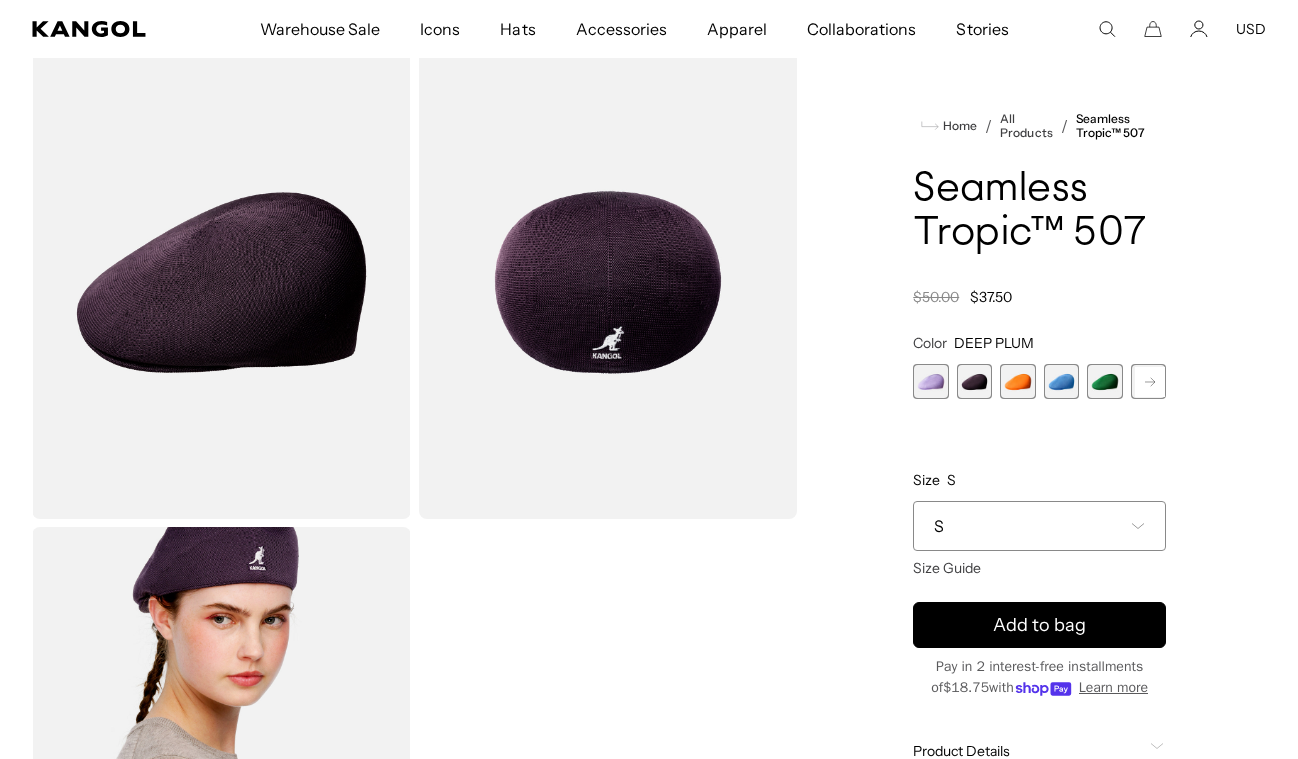 click 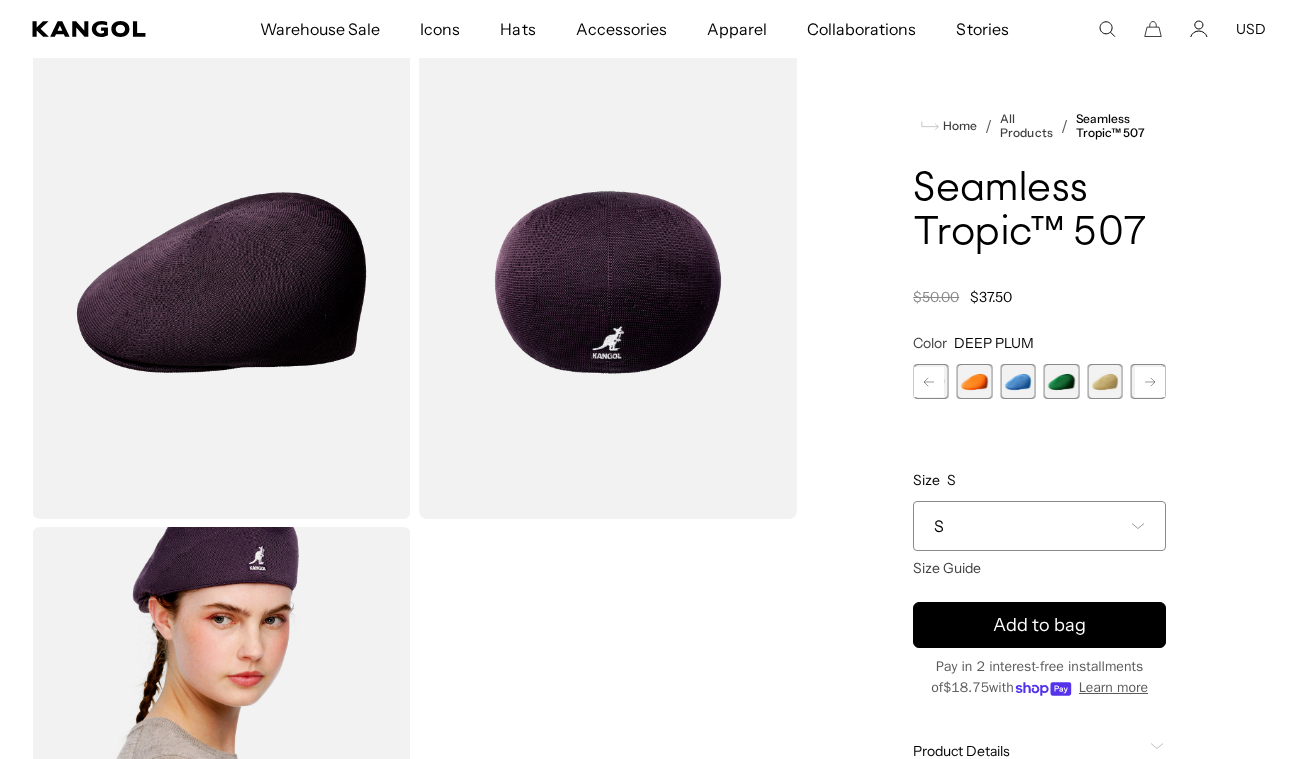 scroll, scrollTop: 285, scrollLeft: 0, axis: vertical 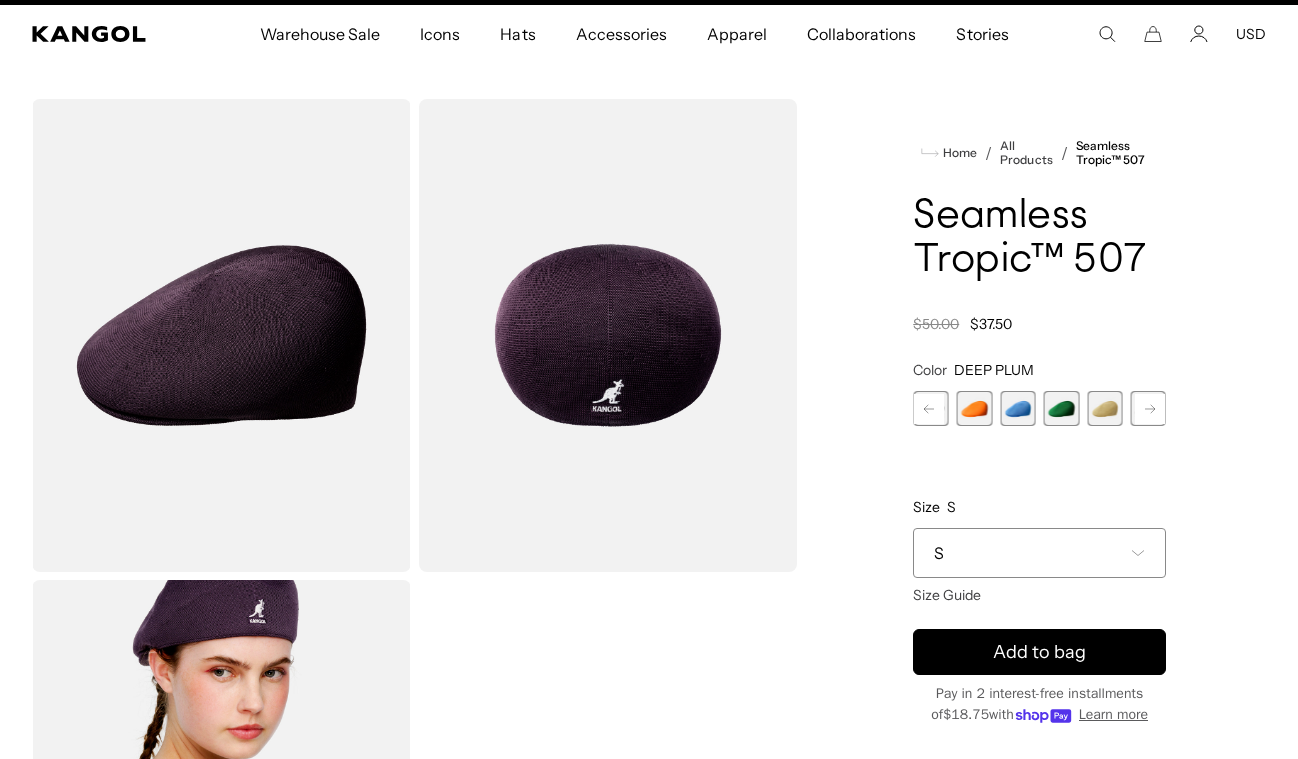 click 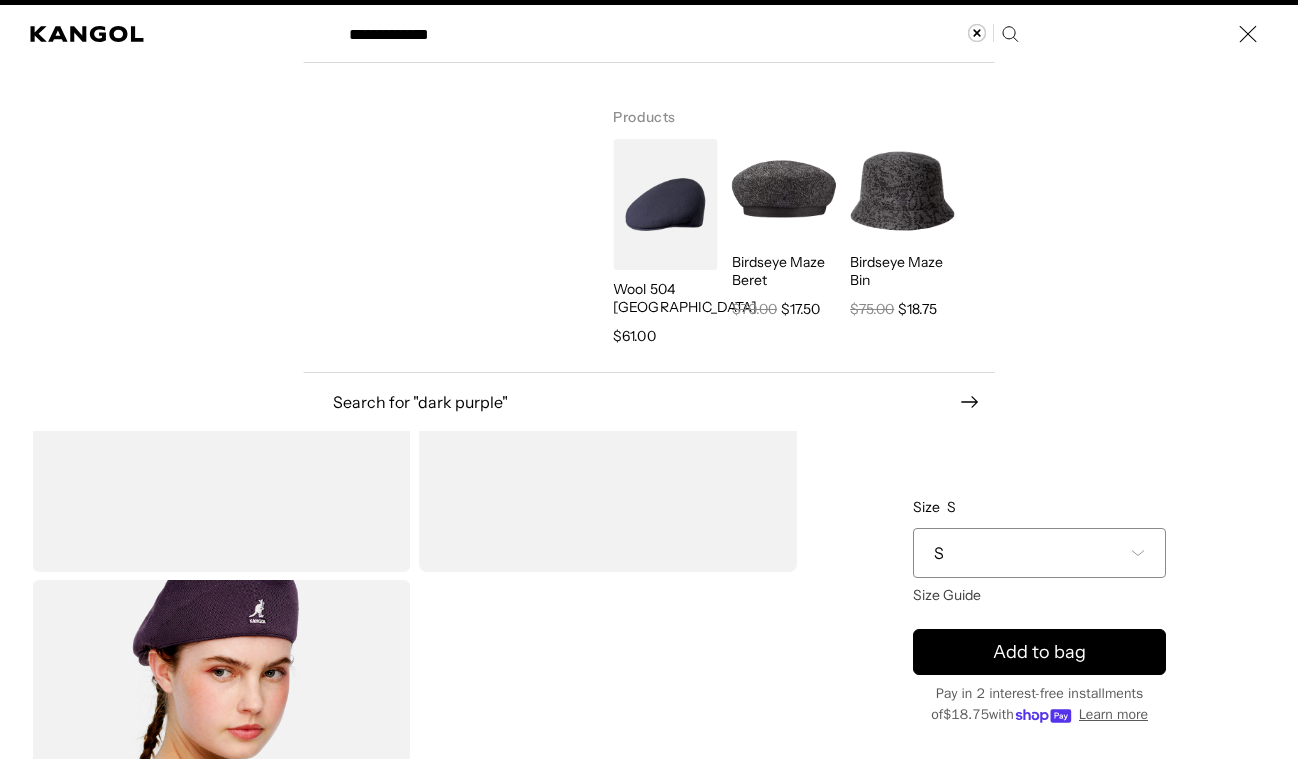 scroll, scrollTop: 0, scrollLeft: 0, axis: both 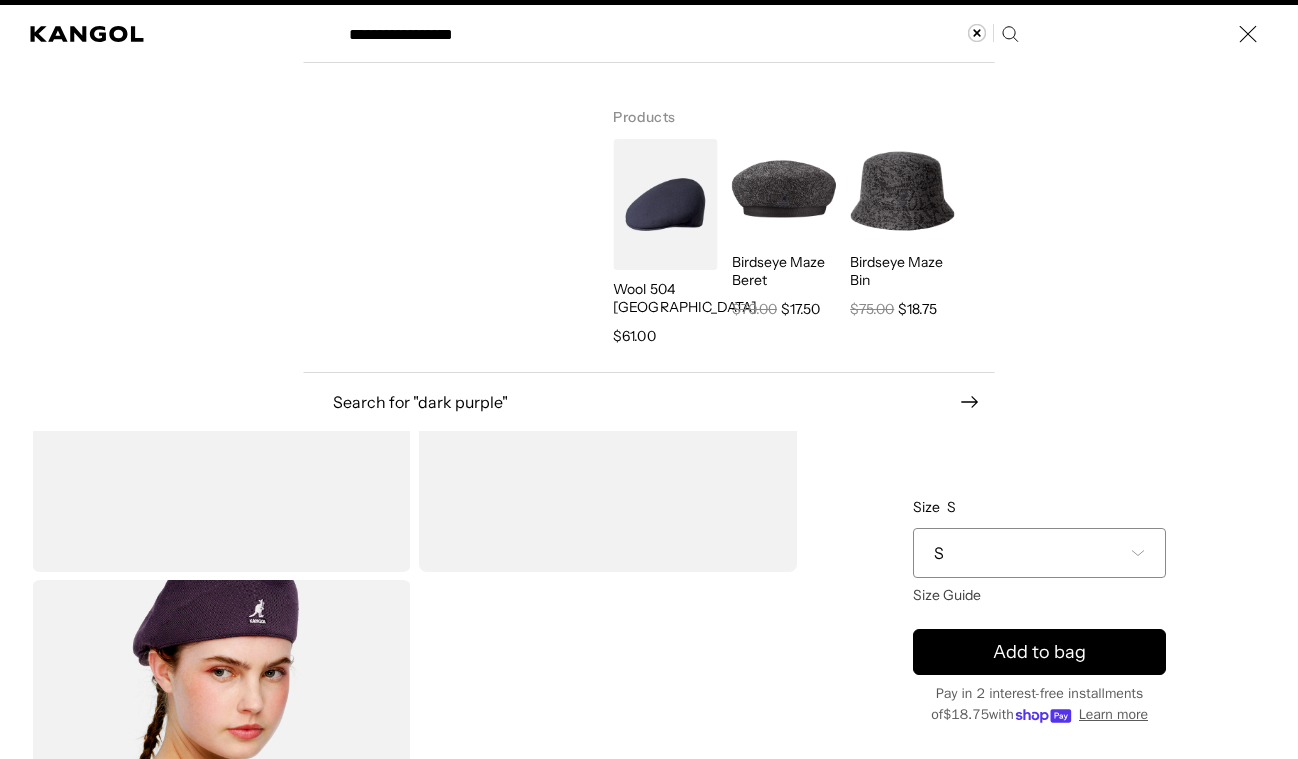 type on "**********" 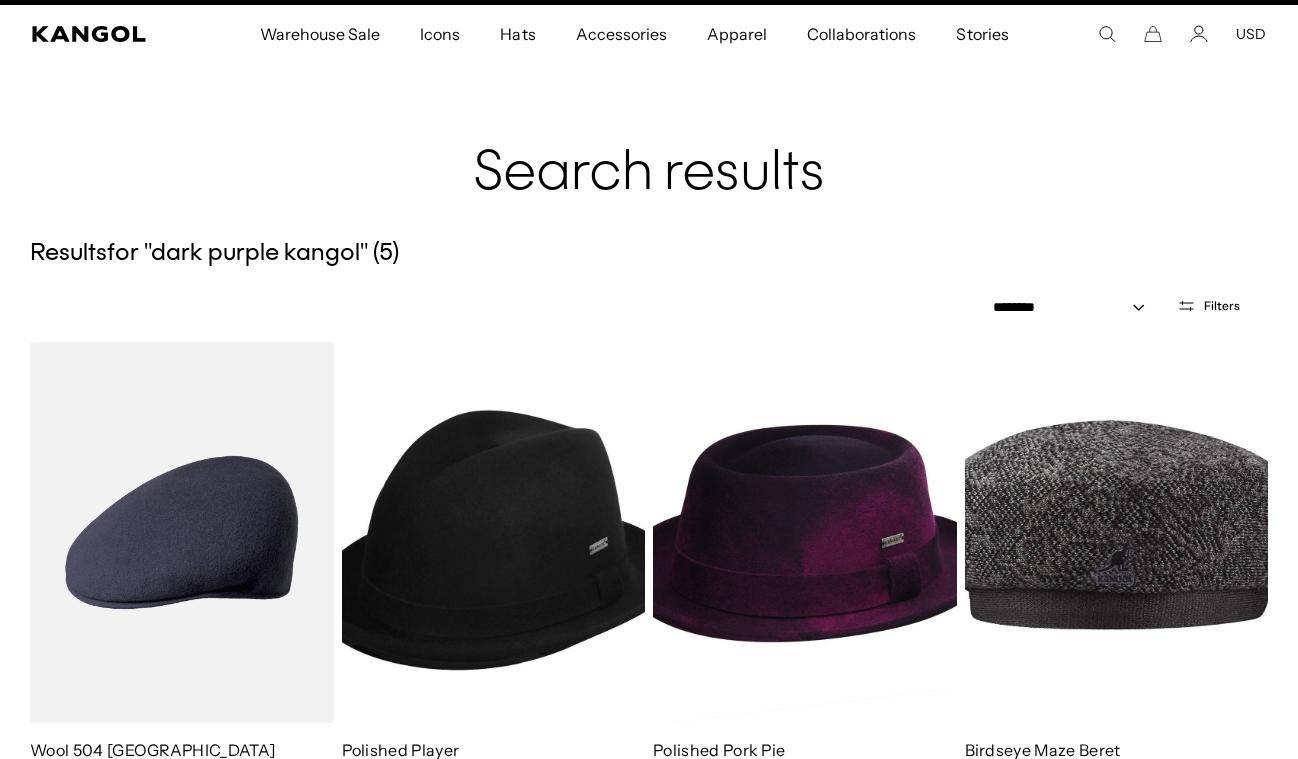 scroll, scrollTop: 2304, scrollLeft: 0, axis: vertical 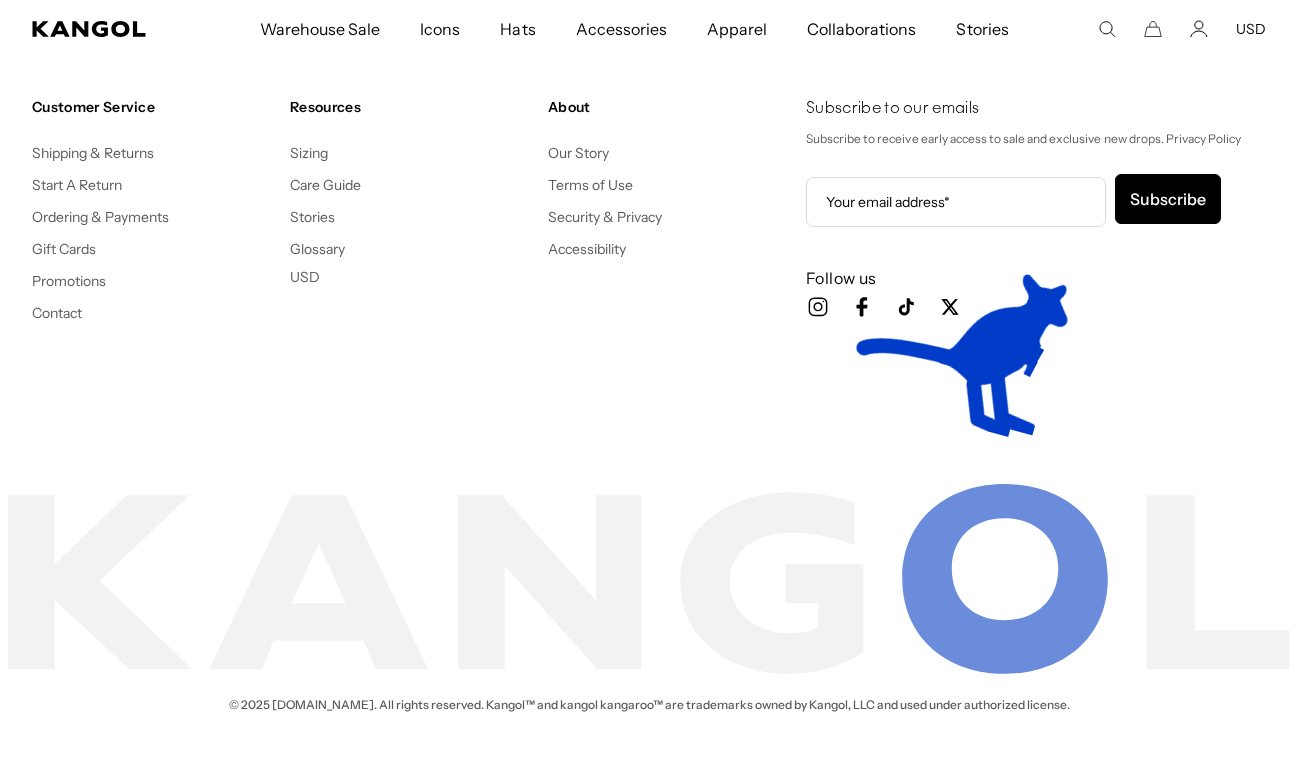 click 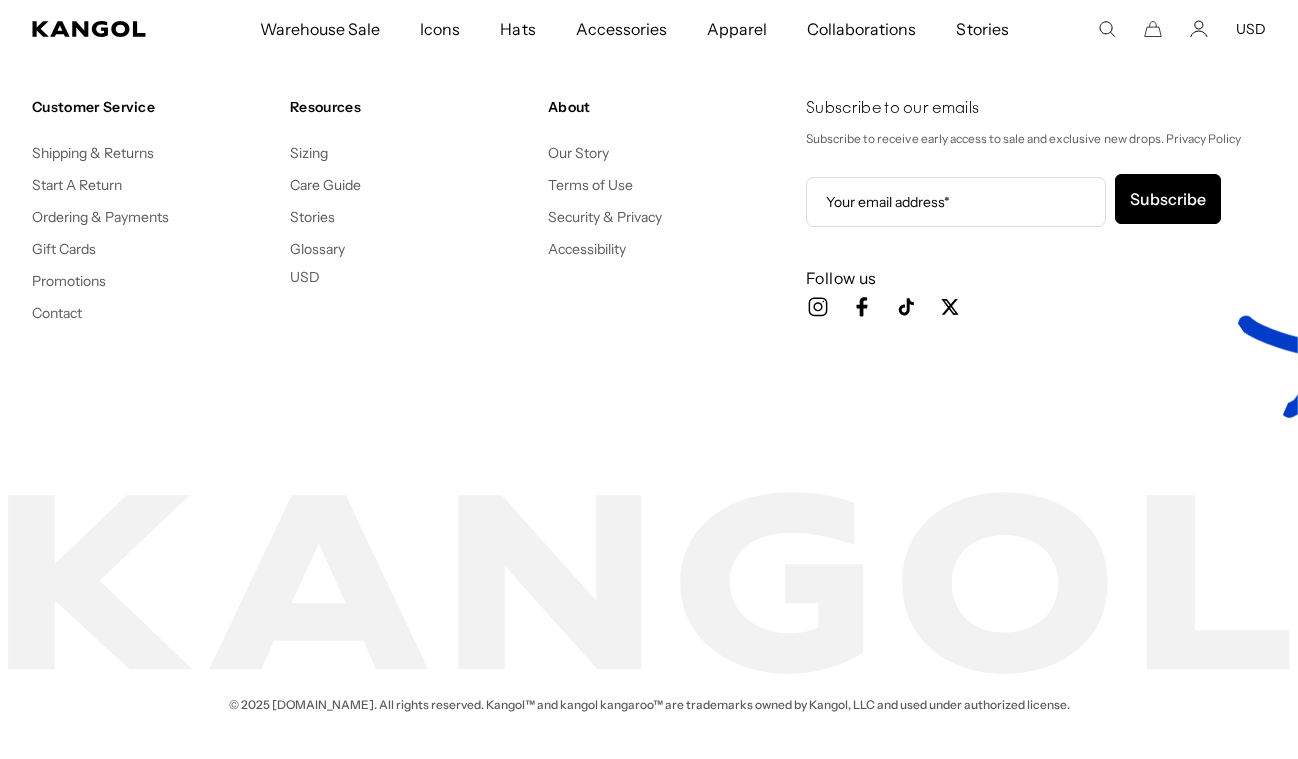 click 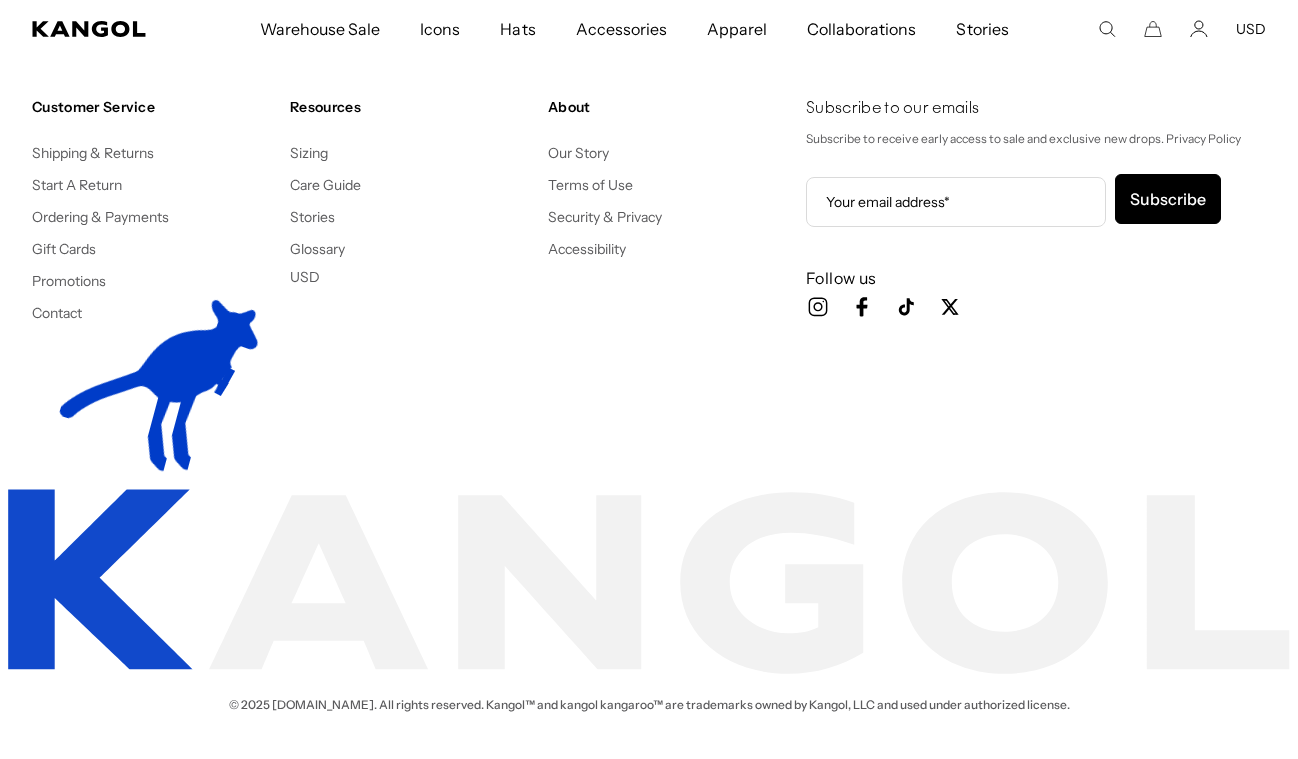 click 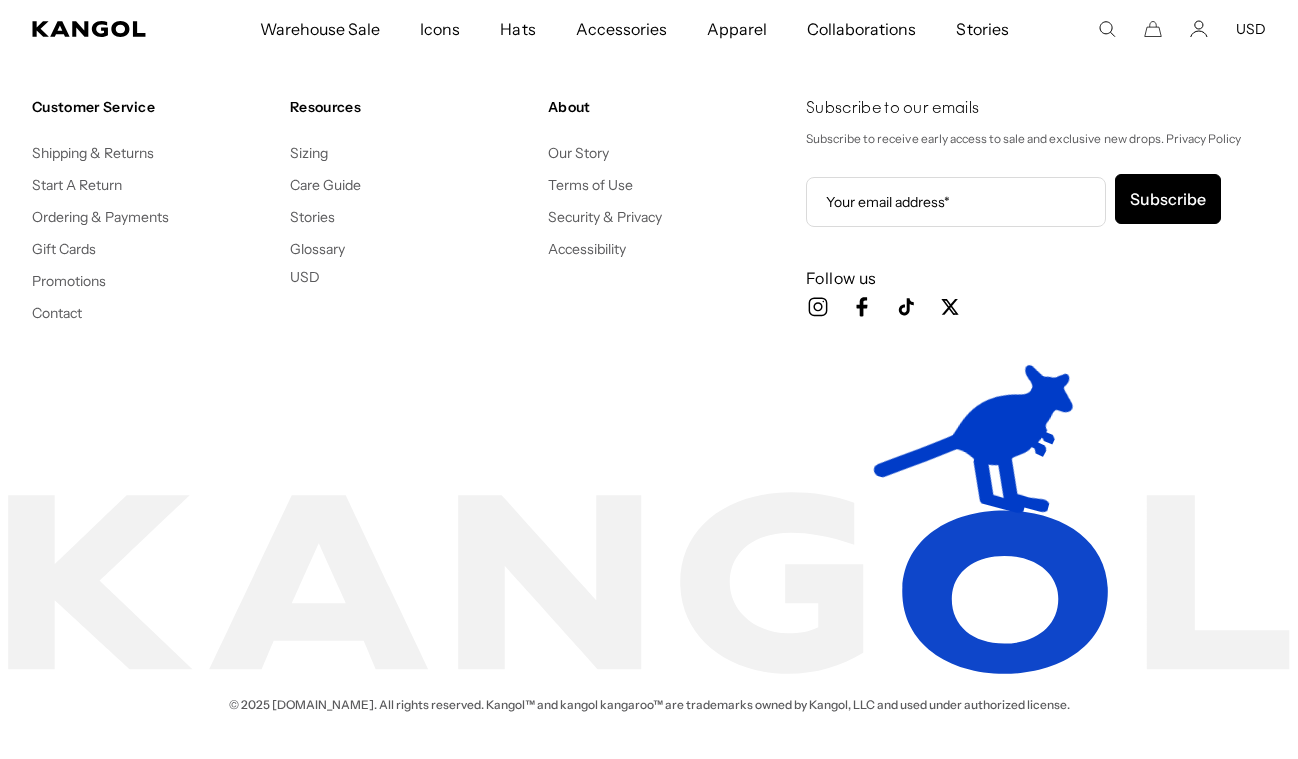 click 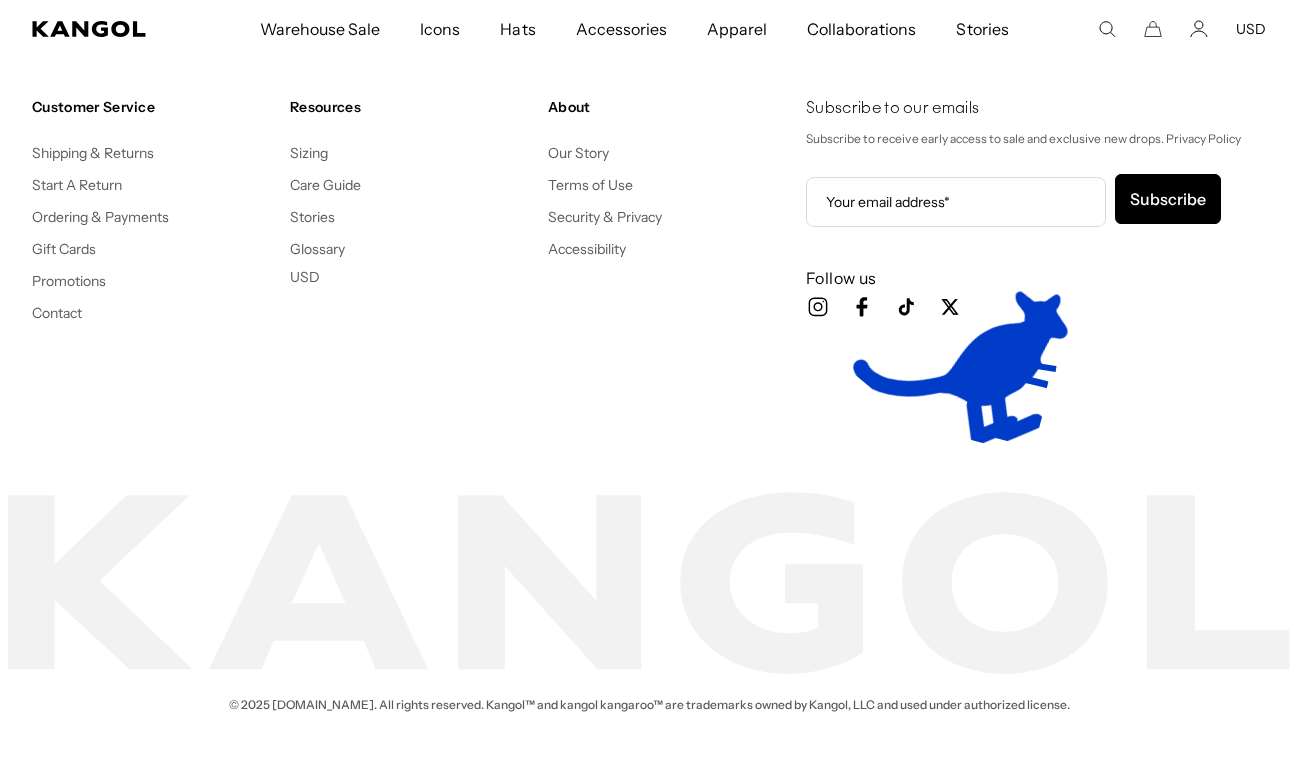 scroll, scrollTop: 1490, scrollLeft: 0, axis: vertical 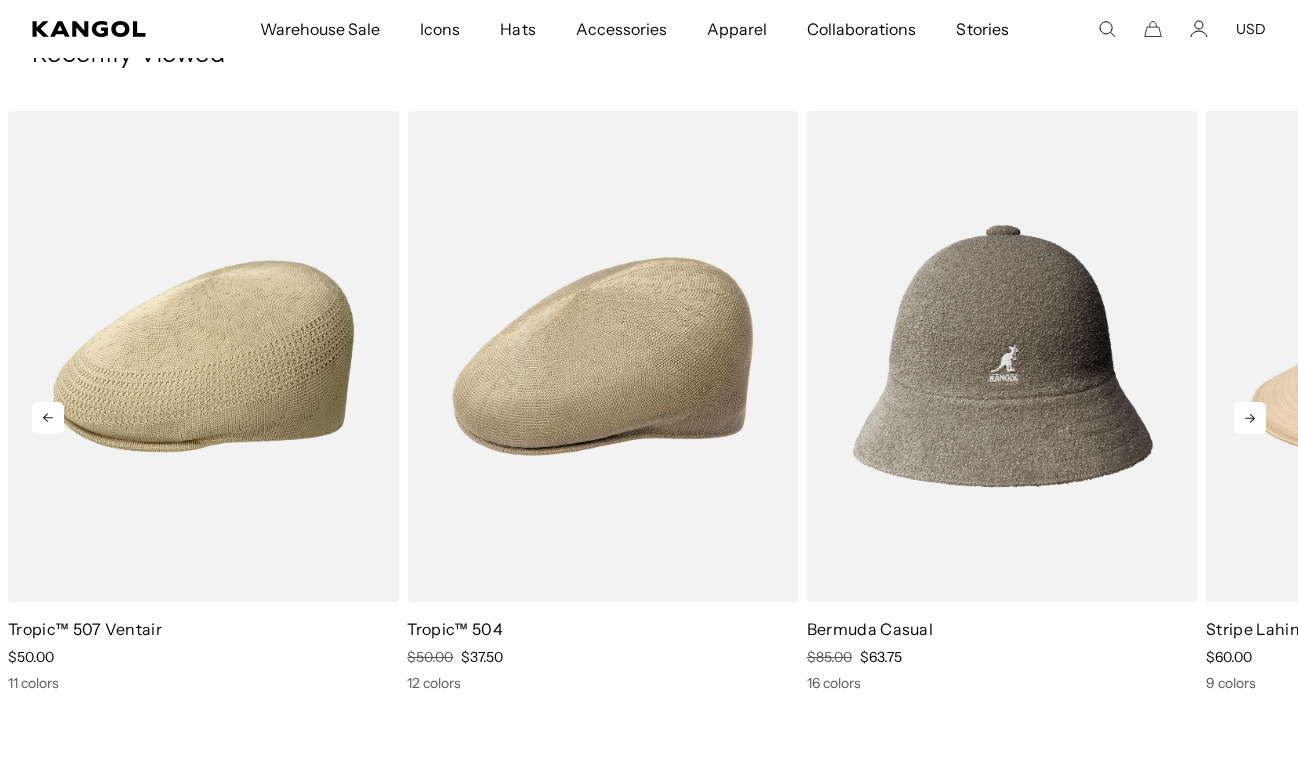 click 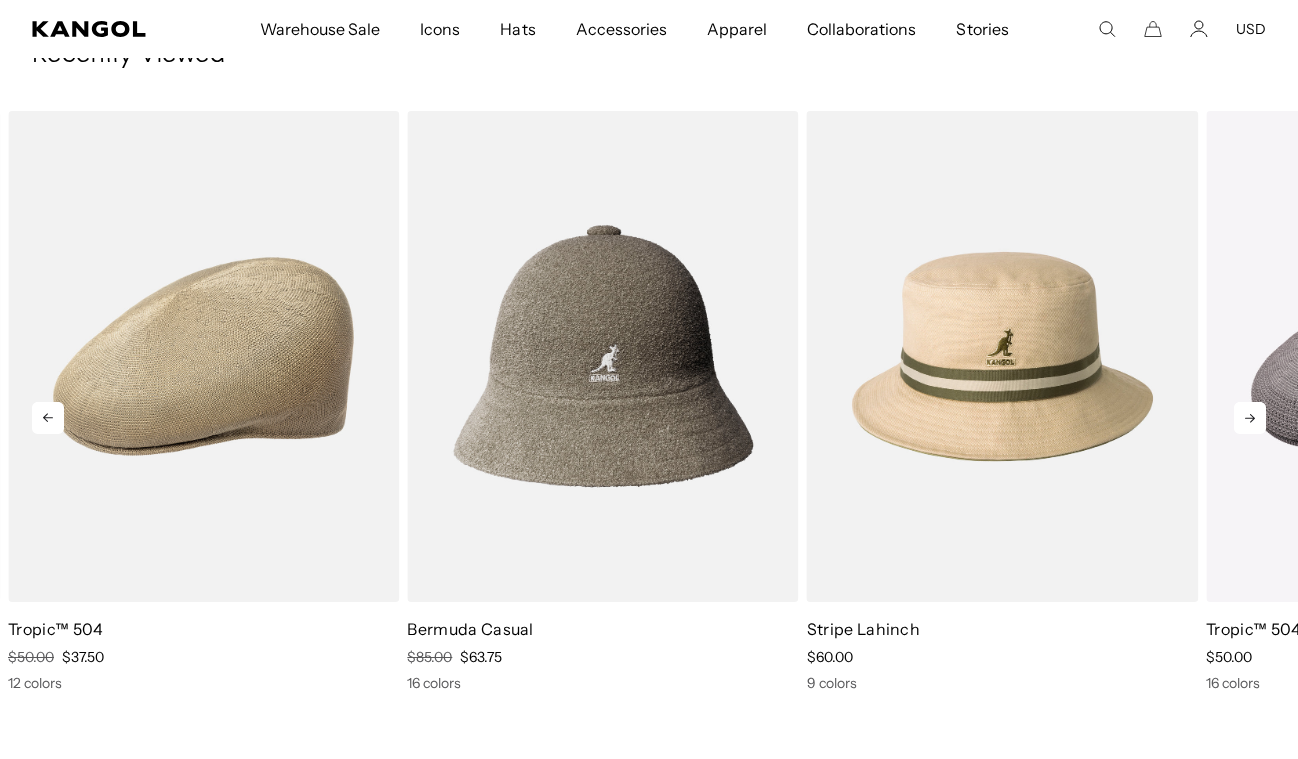 scroll, scrollTop: 0, scrollLeft: 412, axis: horizontal 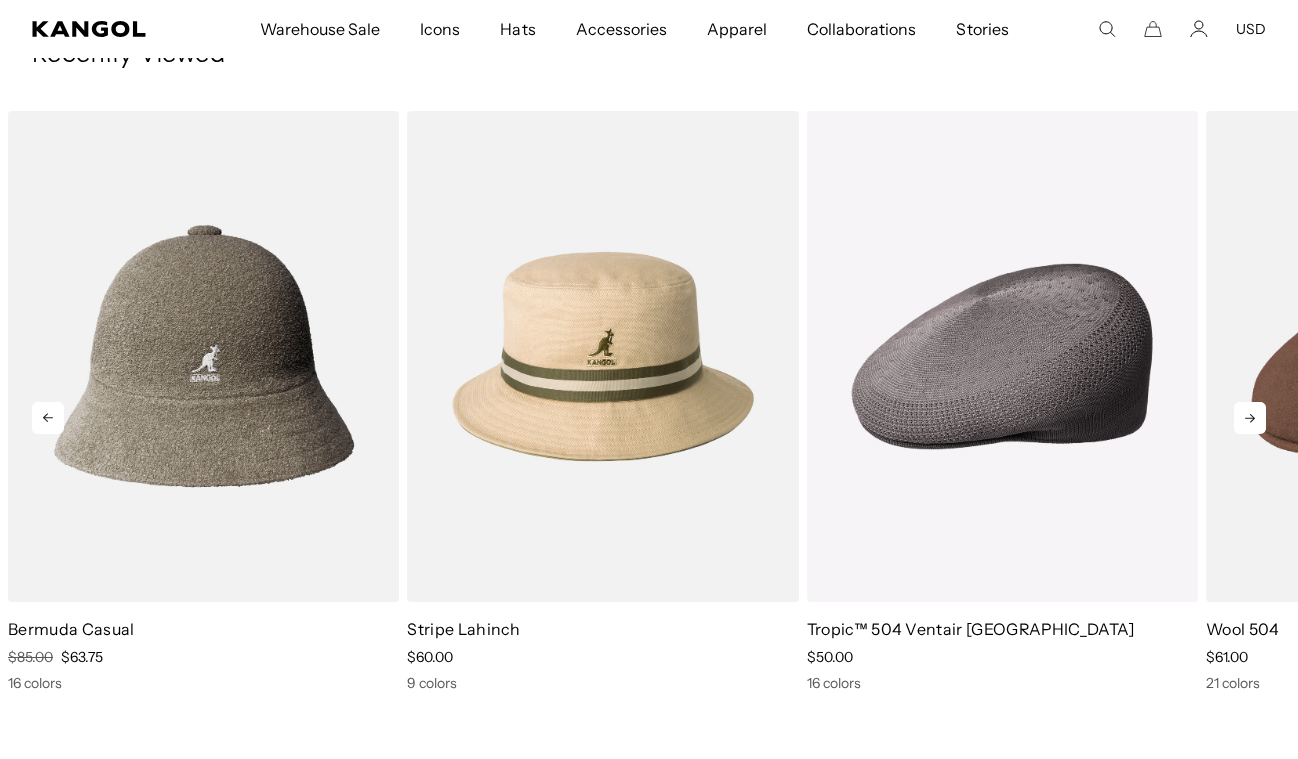 click 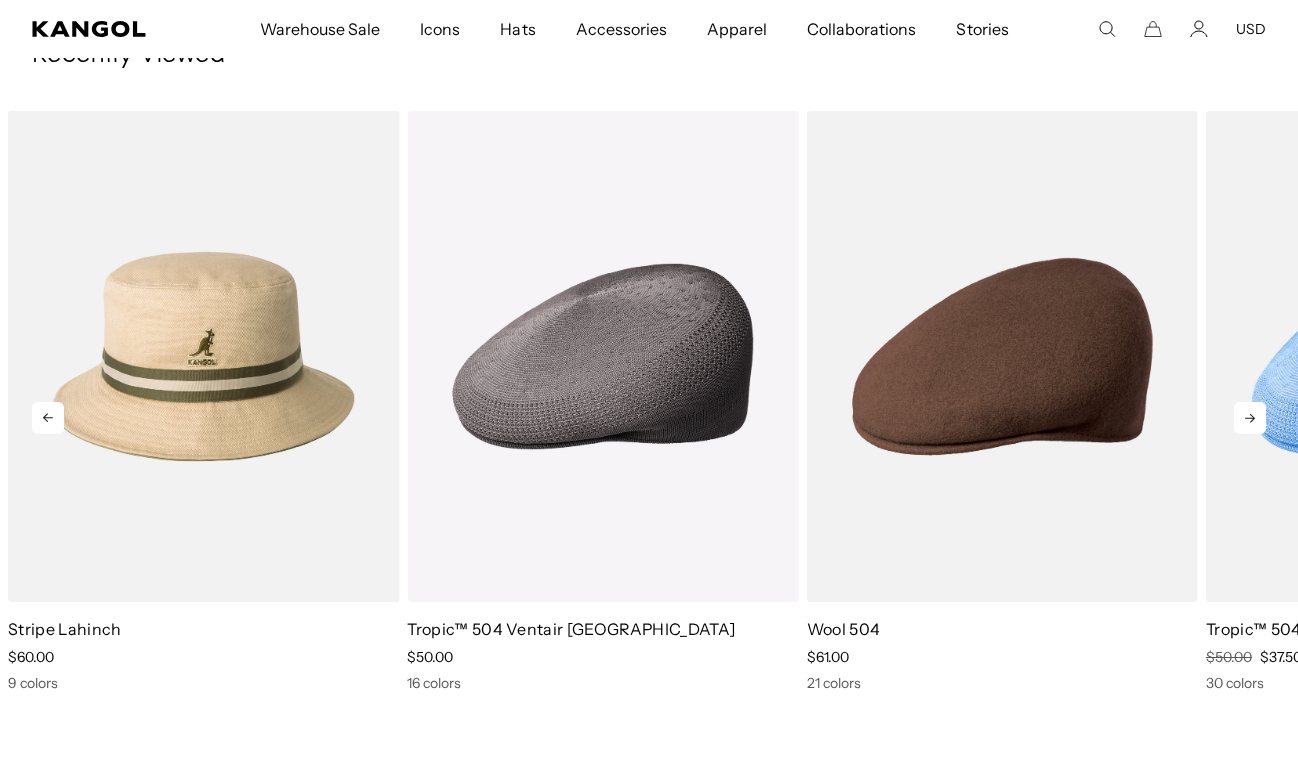 click 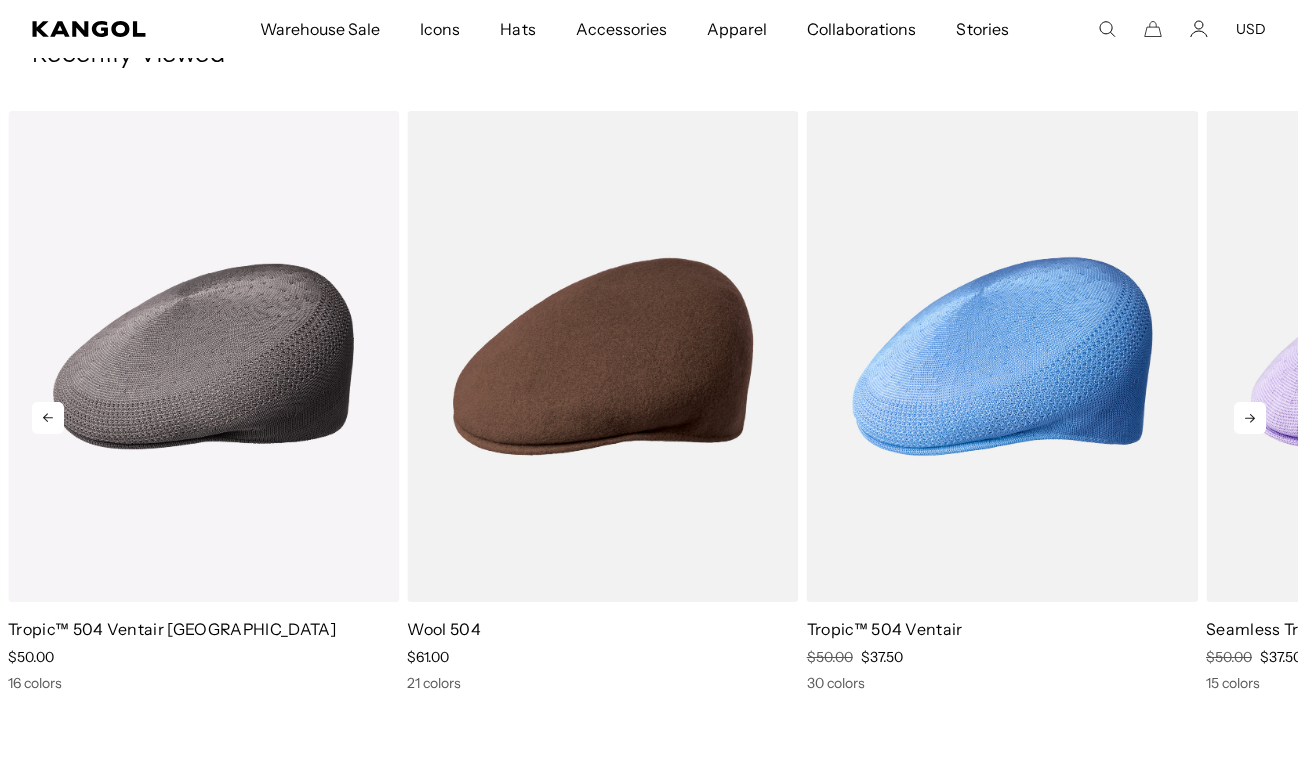 click 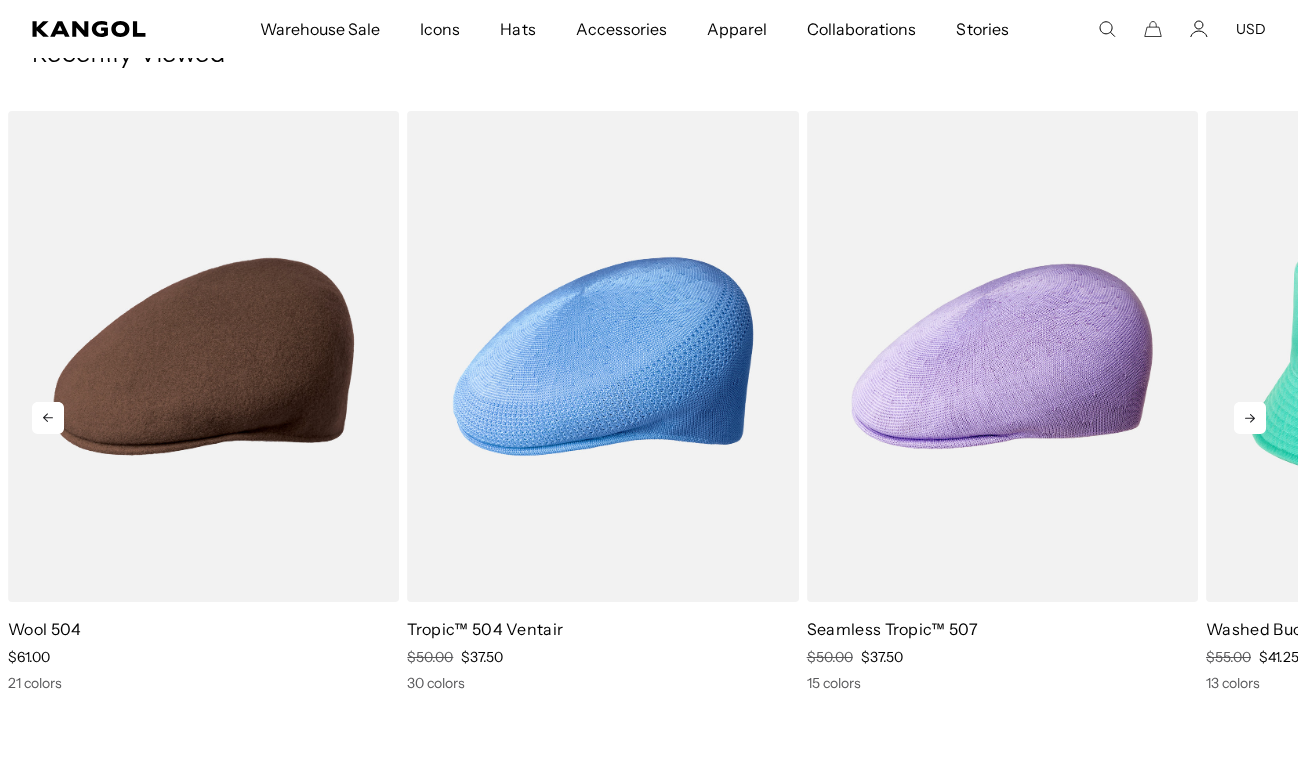 click 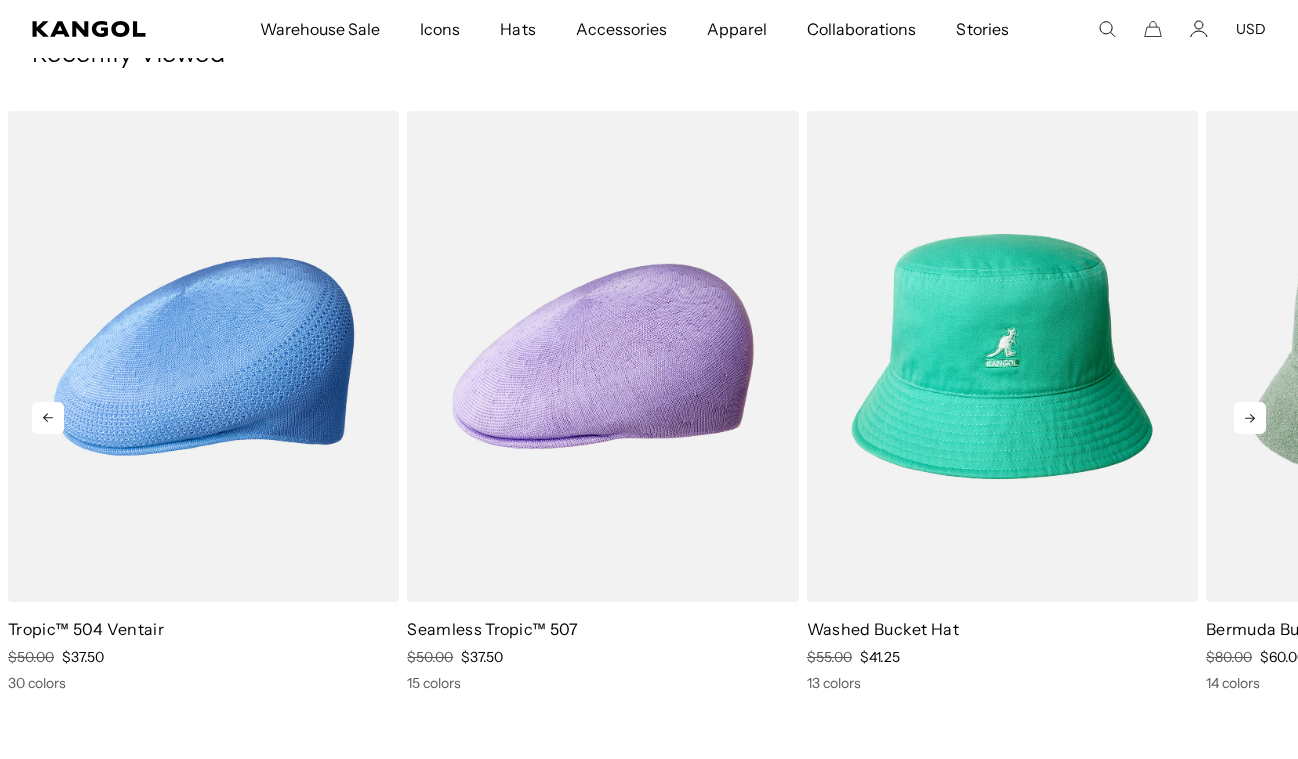 scroll, scrollTop: 0, scrollLeft: 412, axis: horizontal 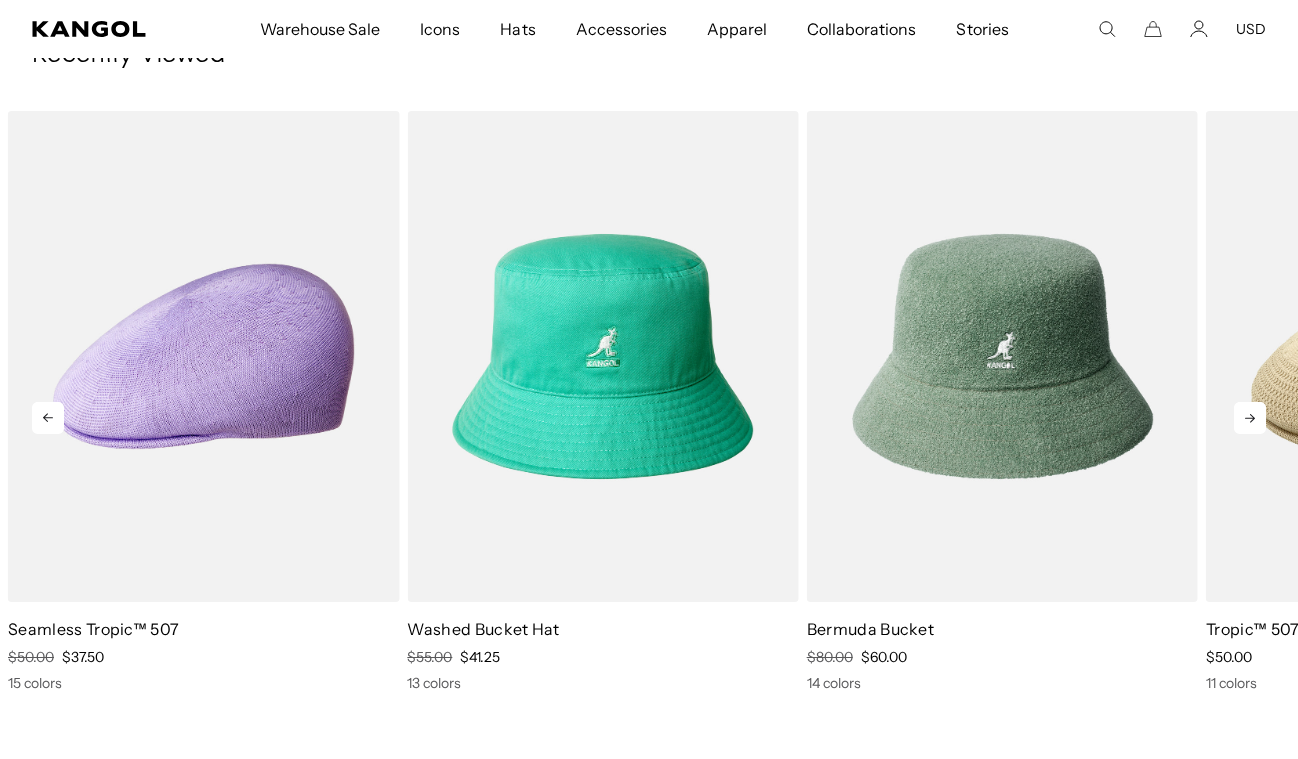 click 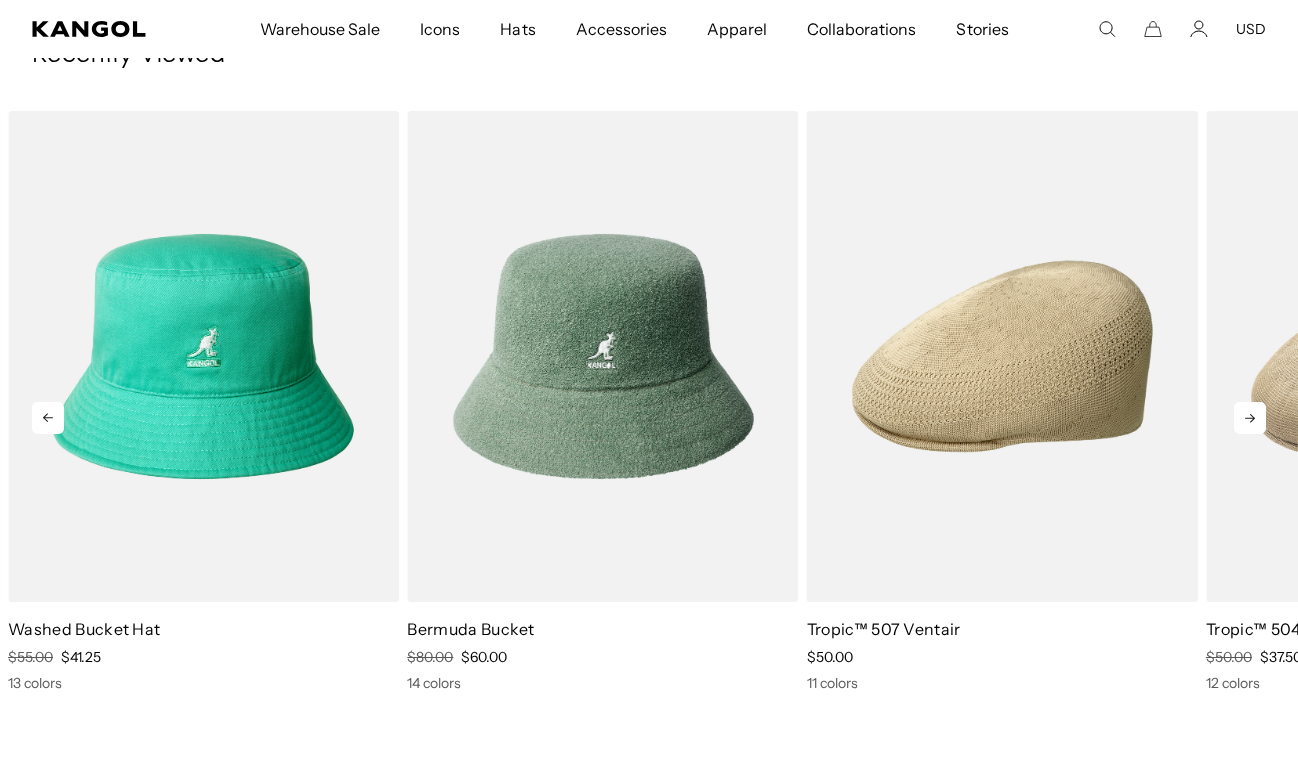 click 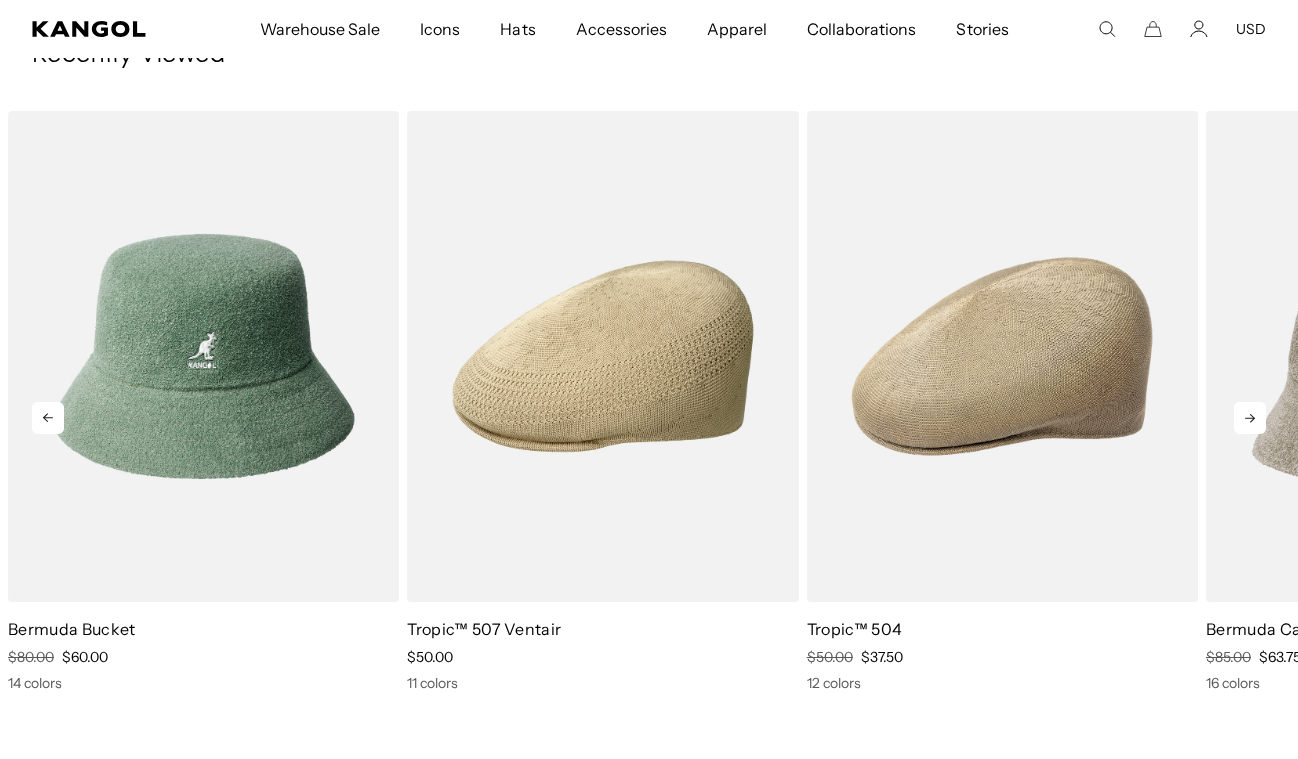 click 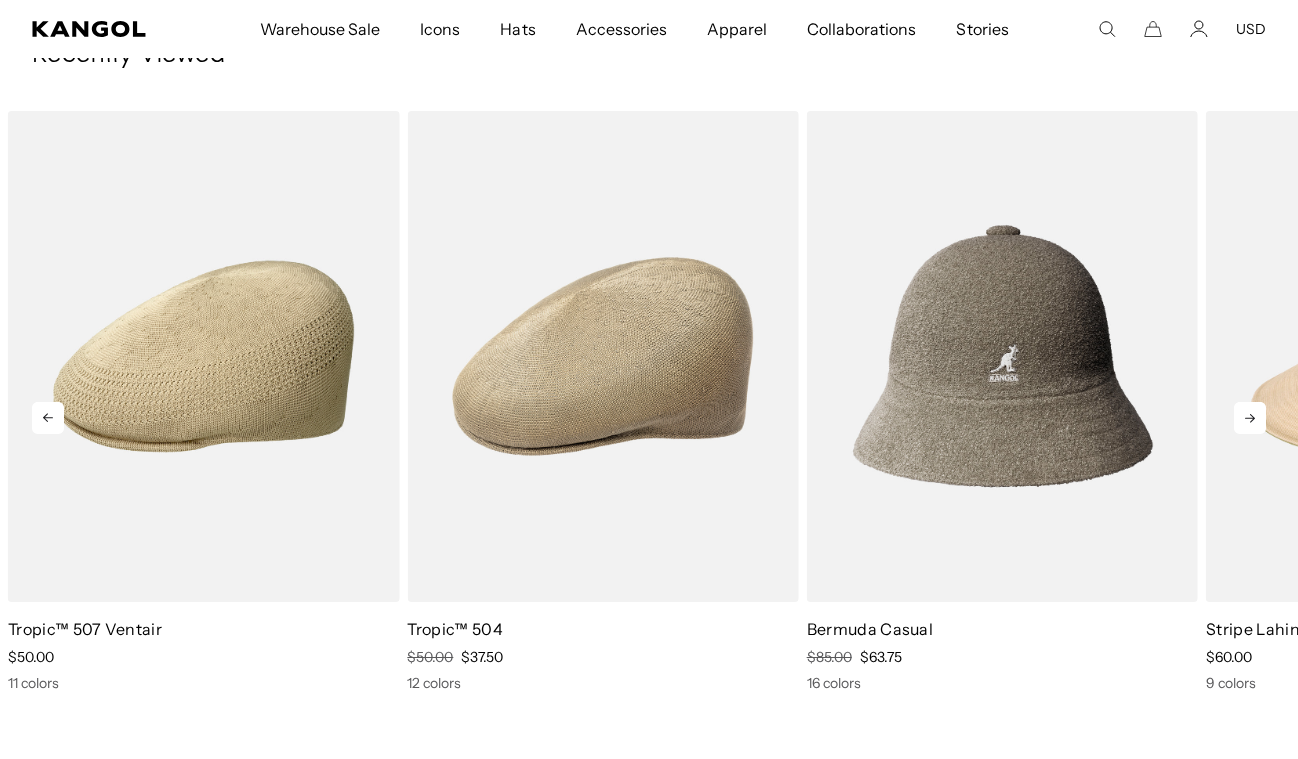click 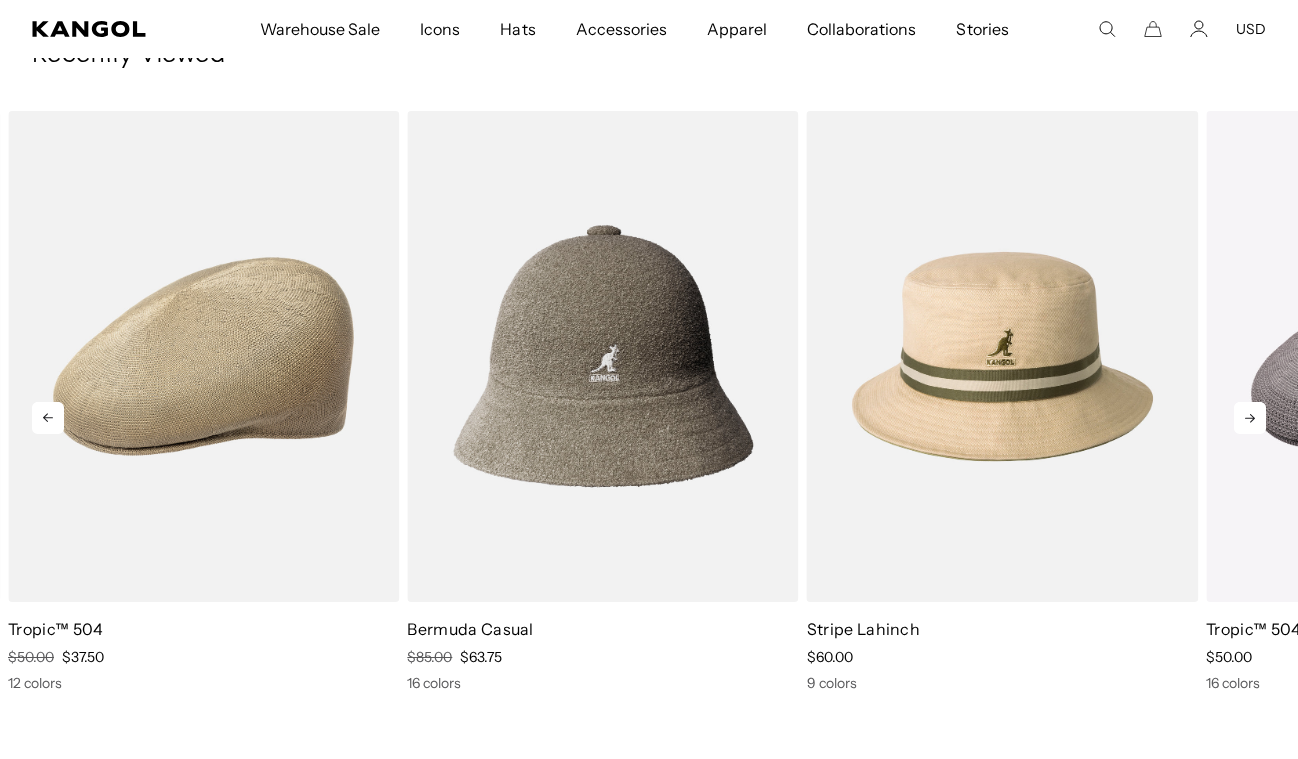 click 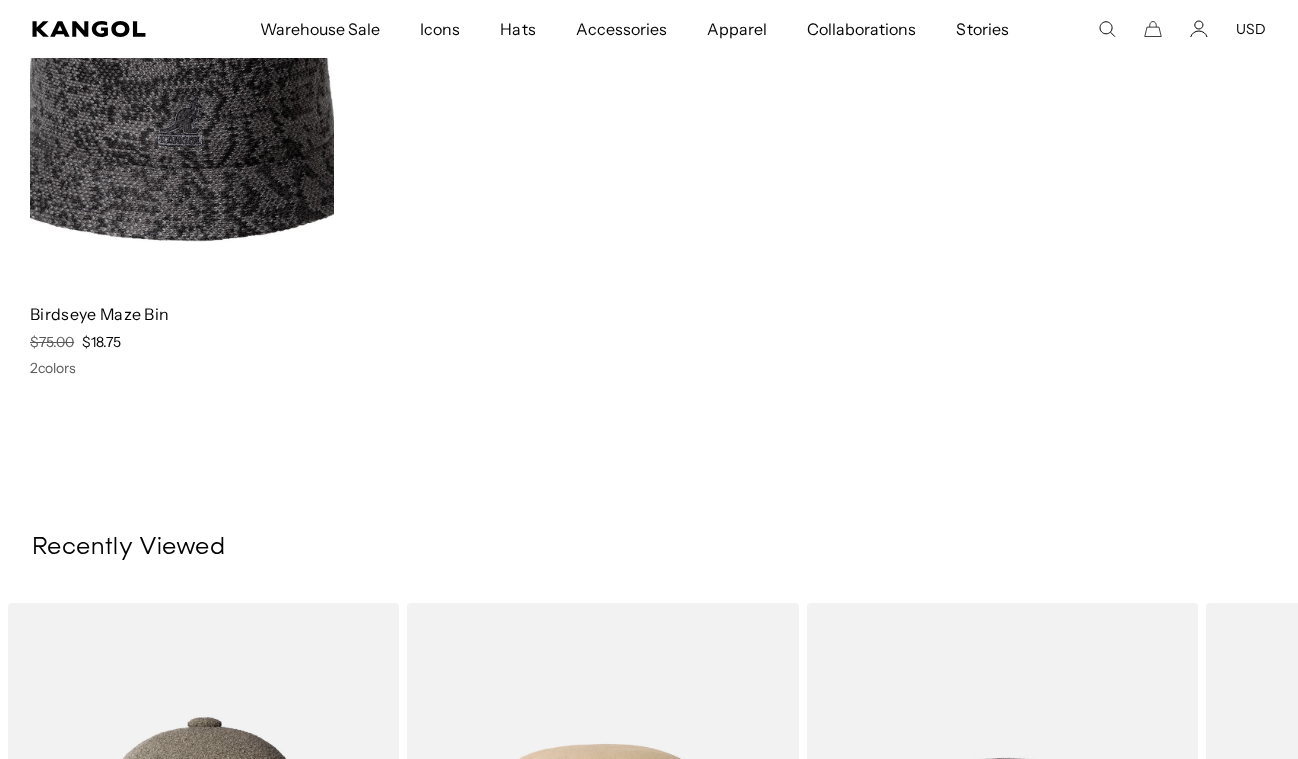 scroll, scrollTop: 959, scrollLeft: 0, axis: vertical 